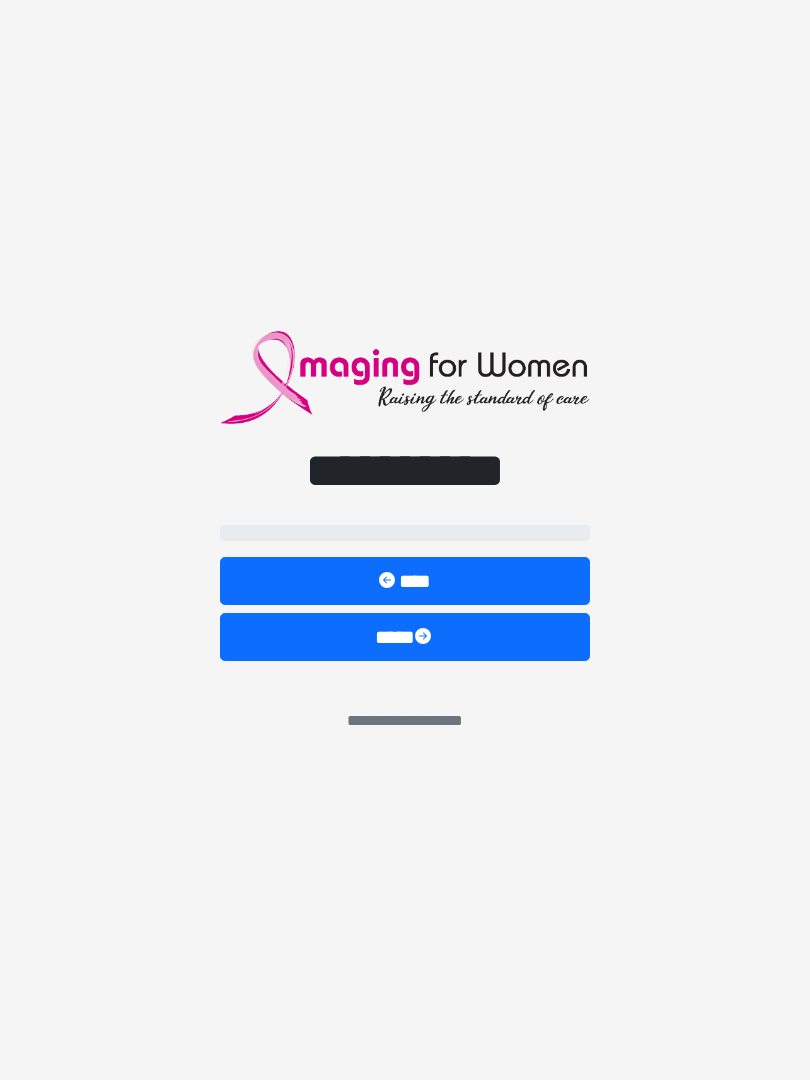 scroll, scrollTop: 0, scrollLeft: 0, axis: both 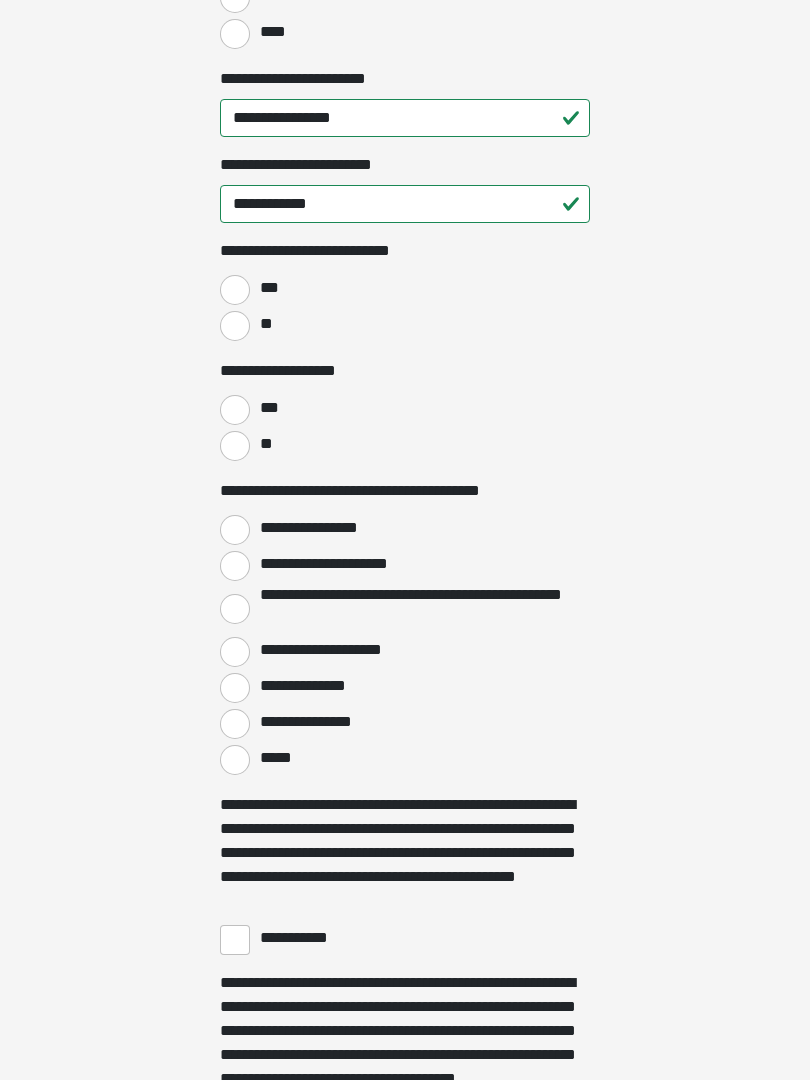 click on "**" at bounding box center (235, 326) 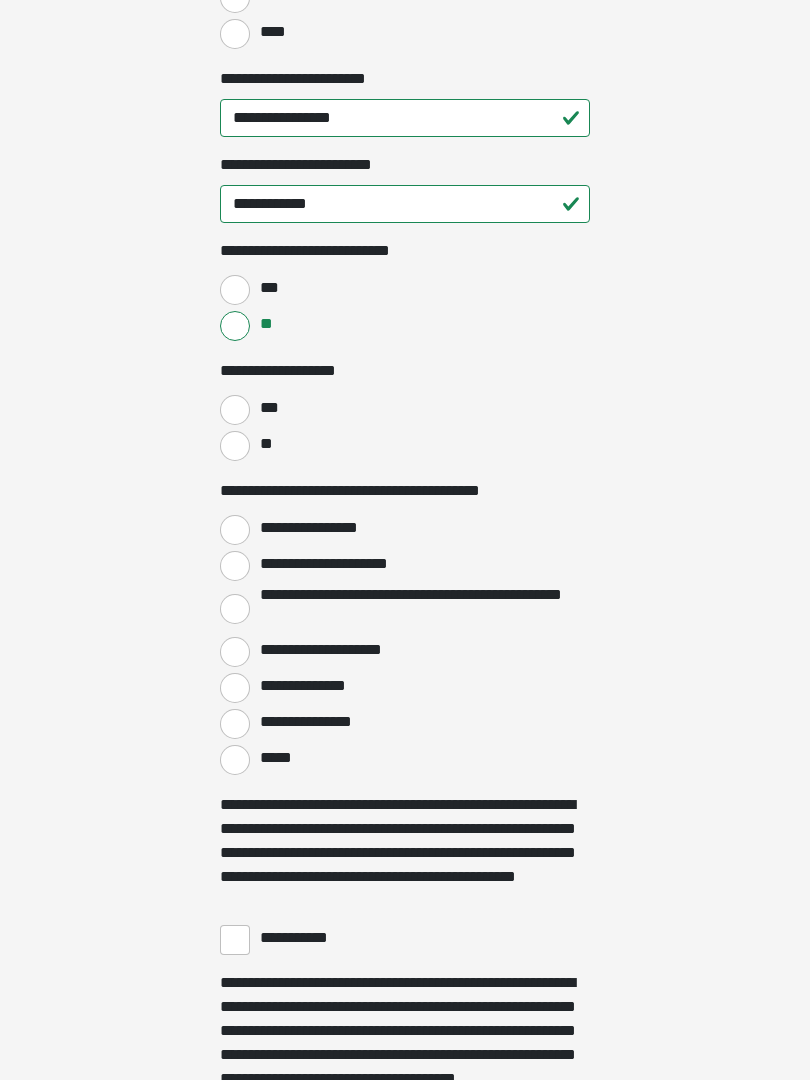 click on "**" at bounding box center (235, 446) 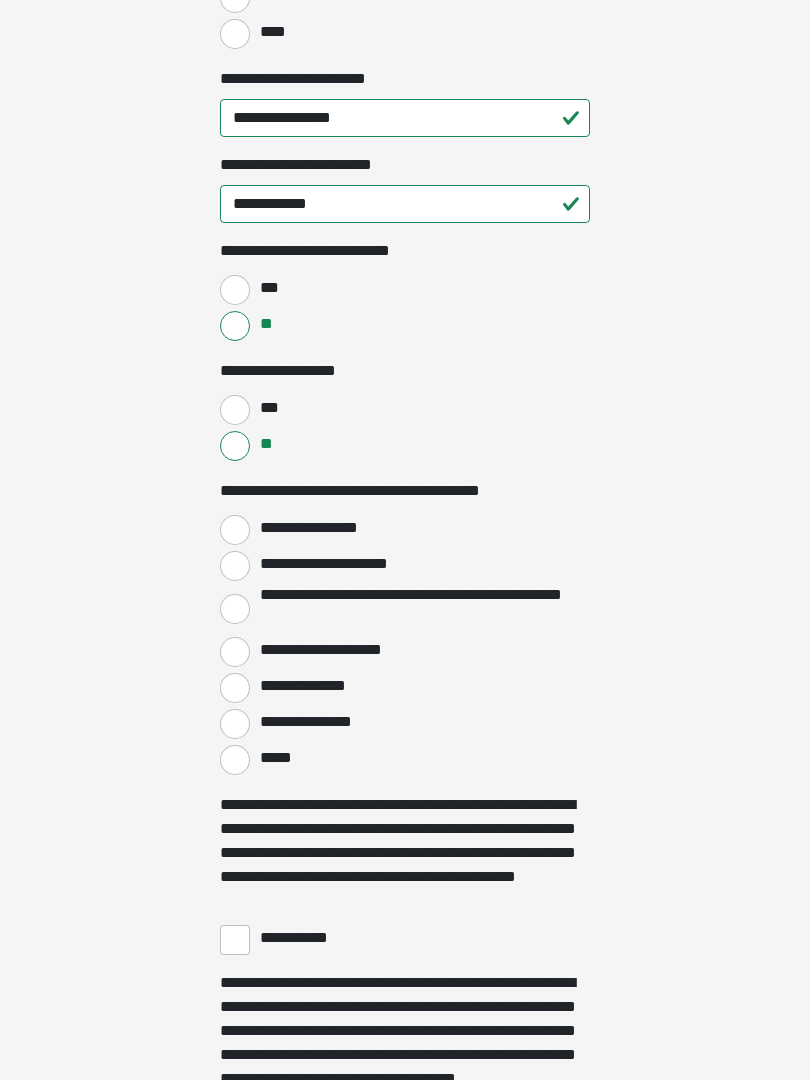 click on "**********" at bounding box center [235, 530] 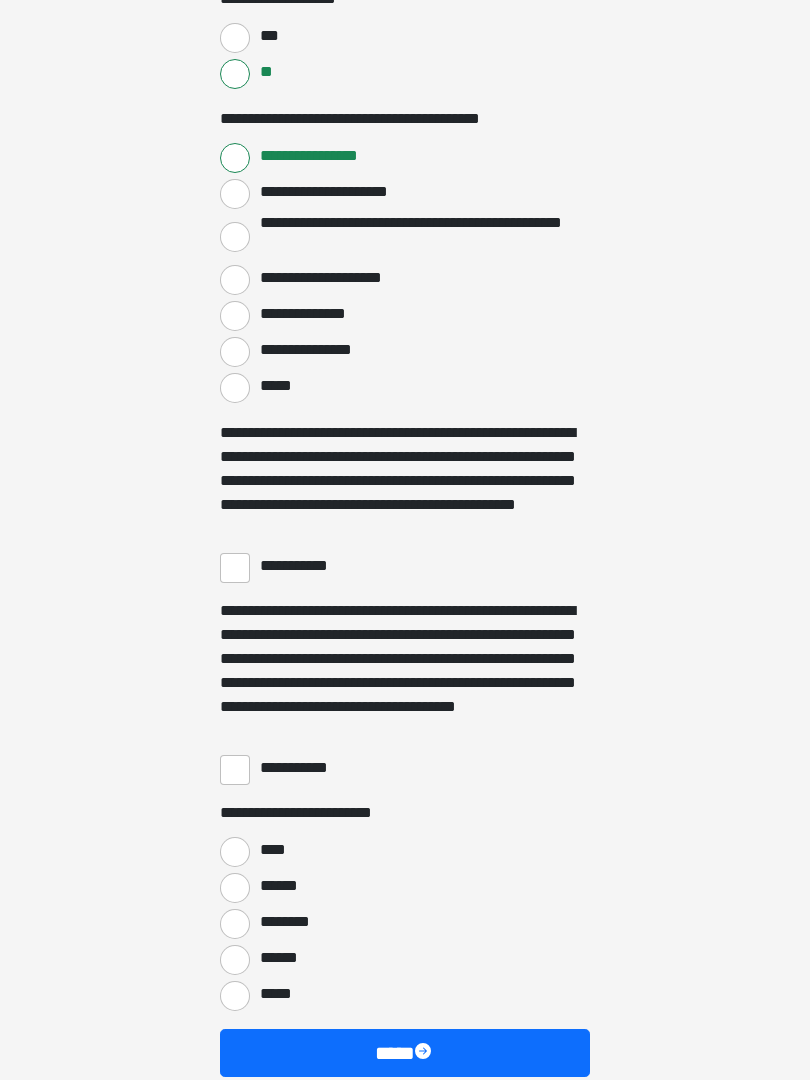 scroll, scrollTop: 3297, scrollLeft: 0, axis: vertical 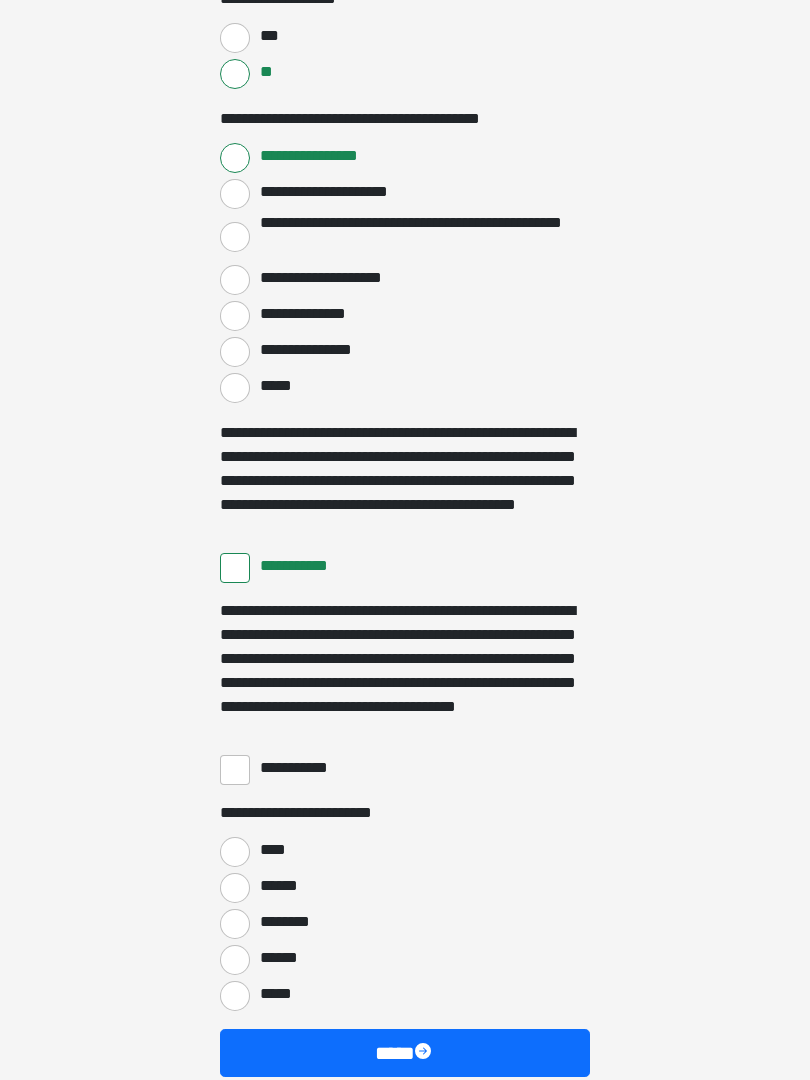 click on "**********" at bounding box center [235, 770] 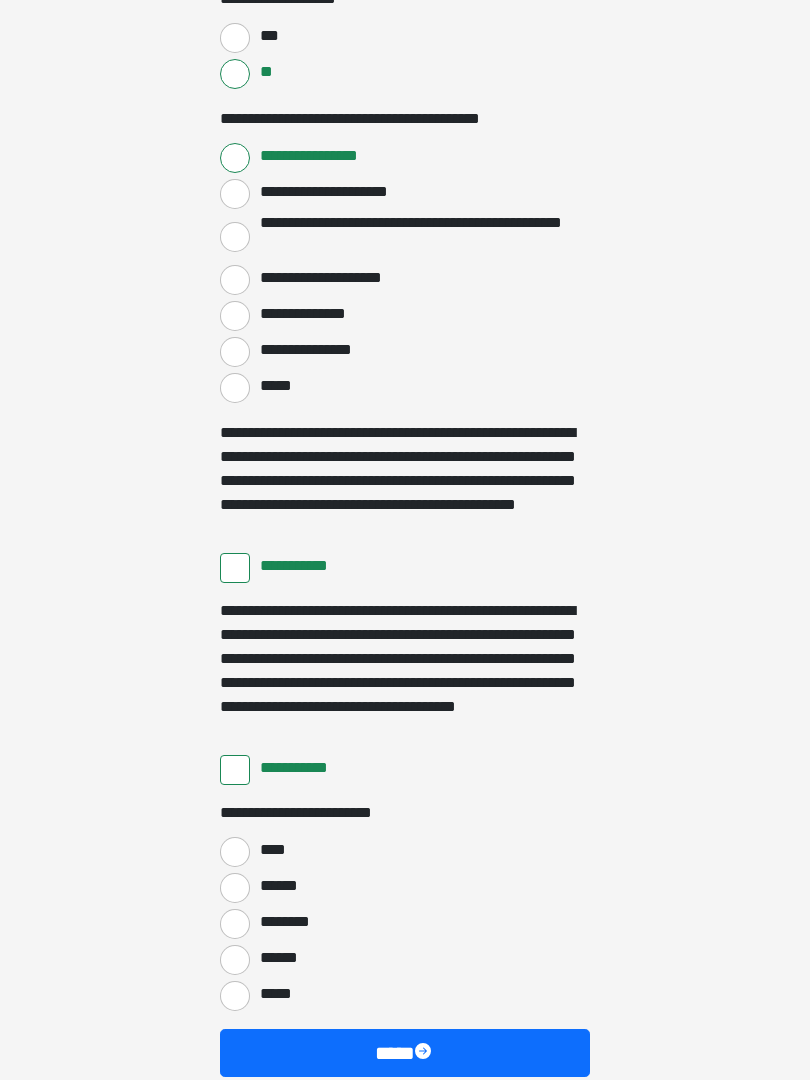 click on "****" at bounding box center (235, 852) 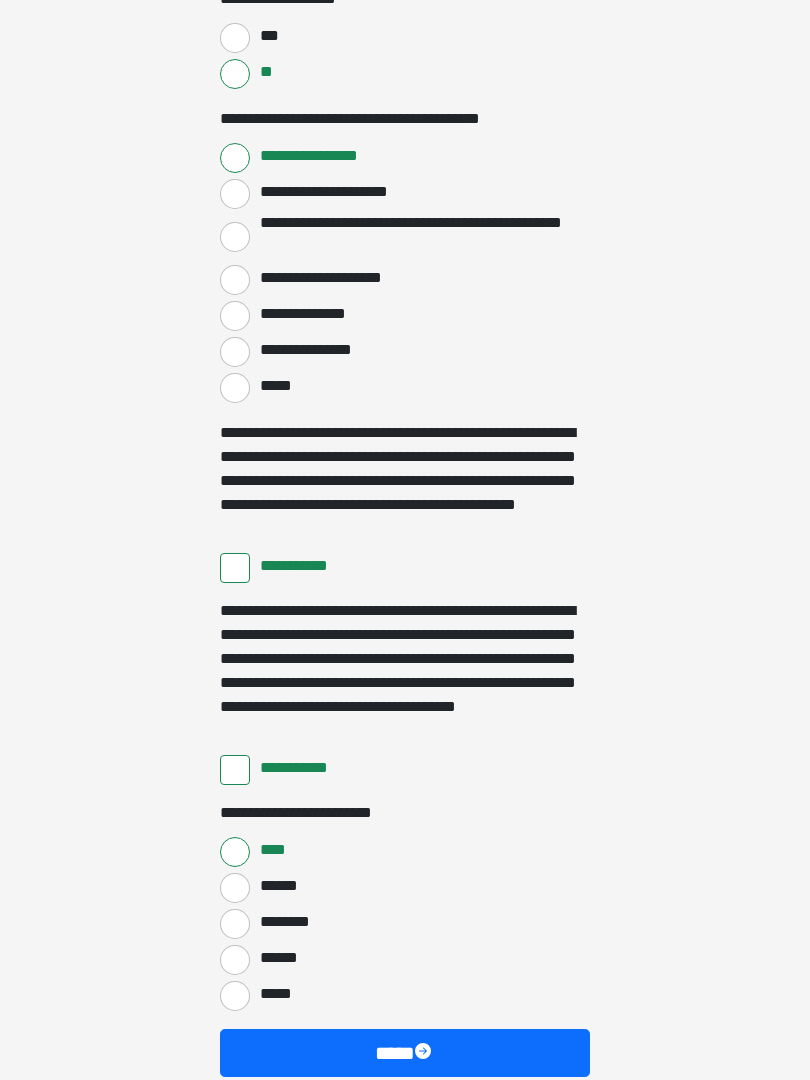 click on "****" at bounding box center (405, 1053) 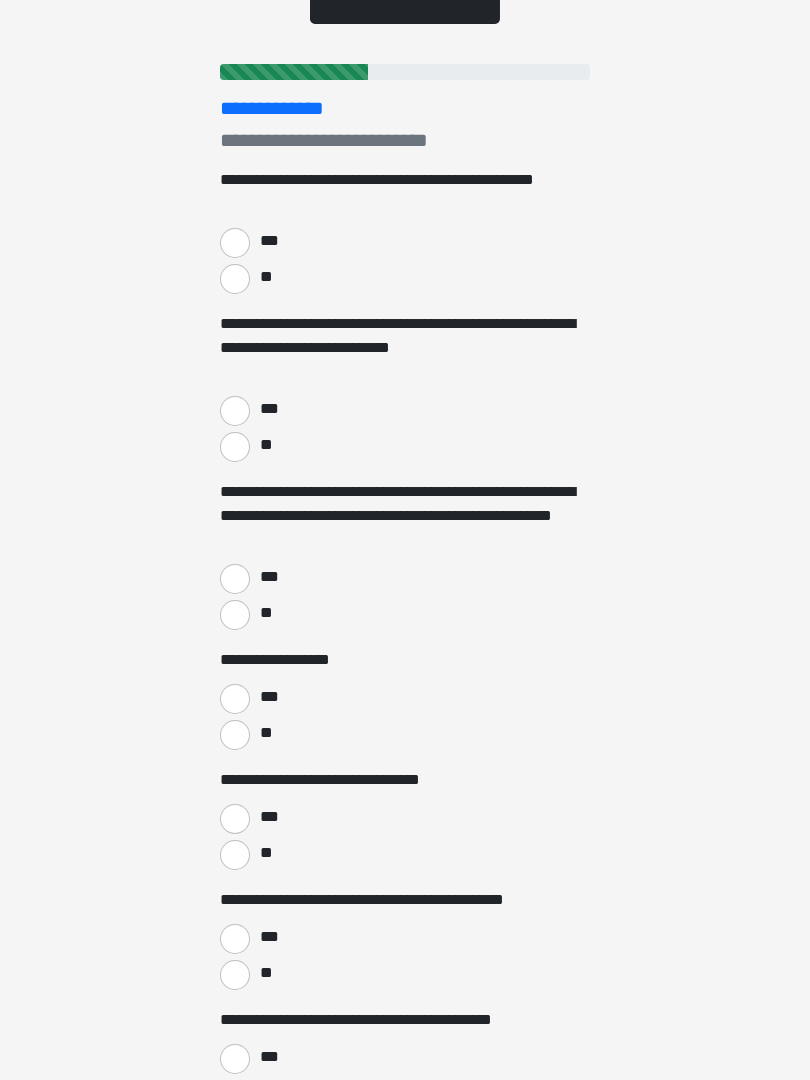 scroll, scrollTop: 229, scrollLeft: 0, axis: vertical 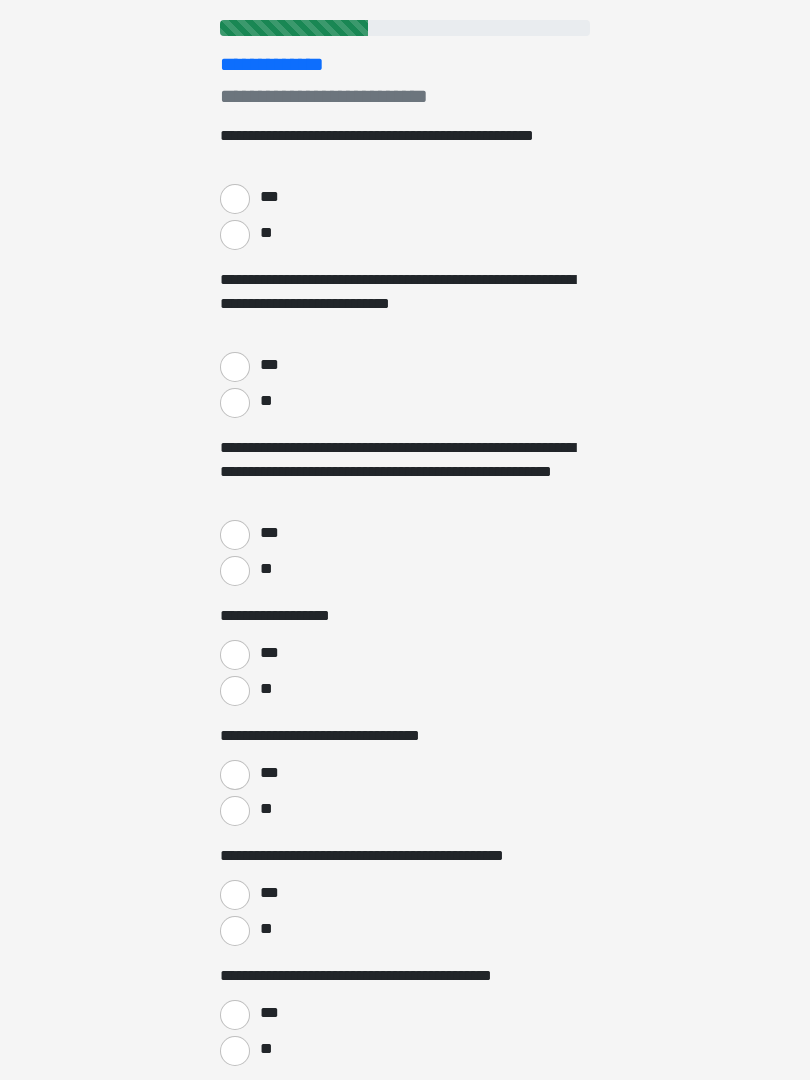 click on "**" at bounding box center (235, 236) 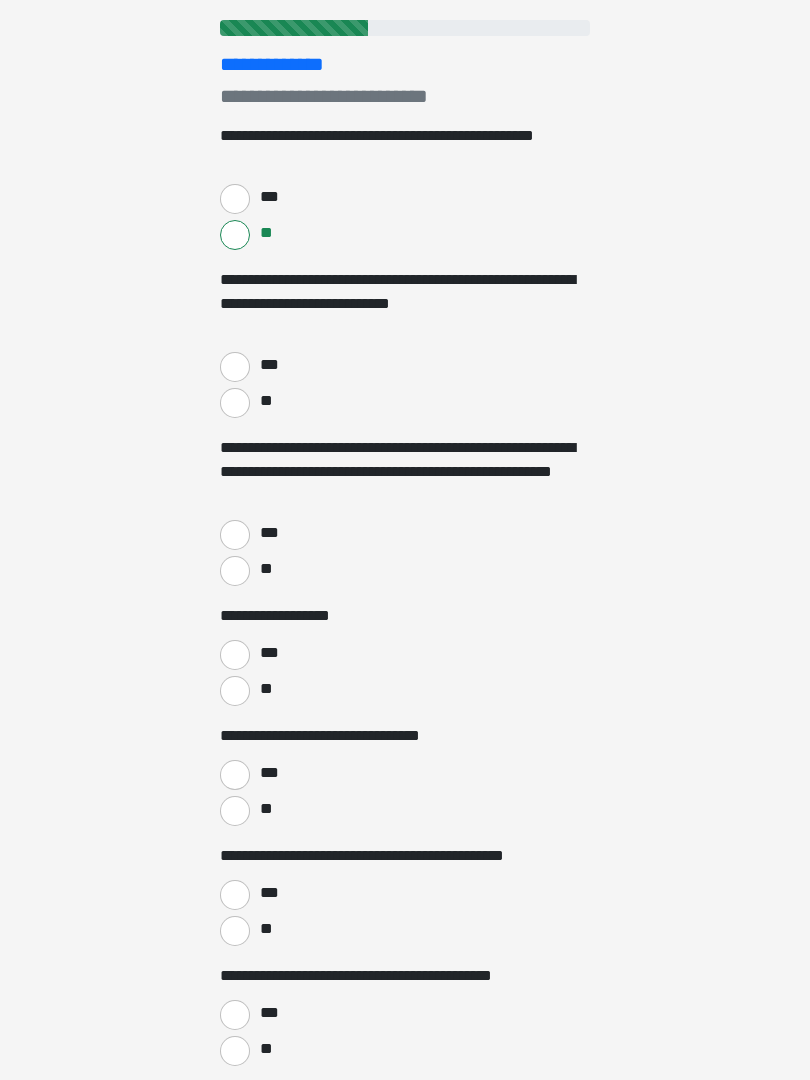 scroll, scrollTop: 230, scrollLeft: 0, axis: vertical 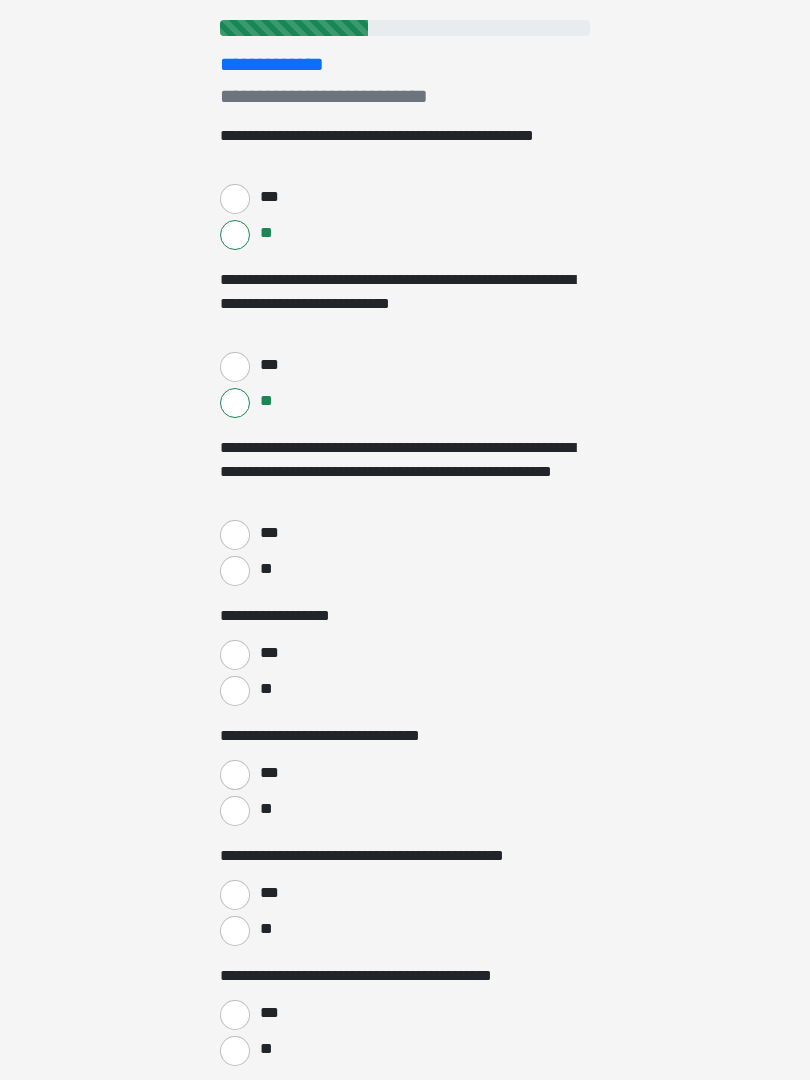 click on "**" at bounding box center [235, 571] 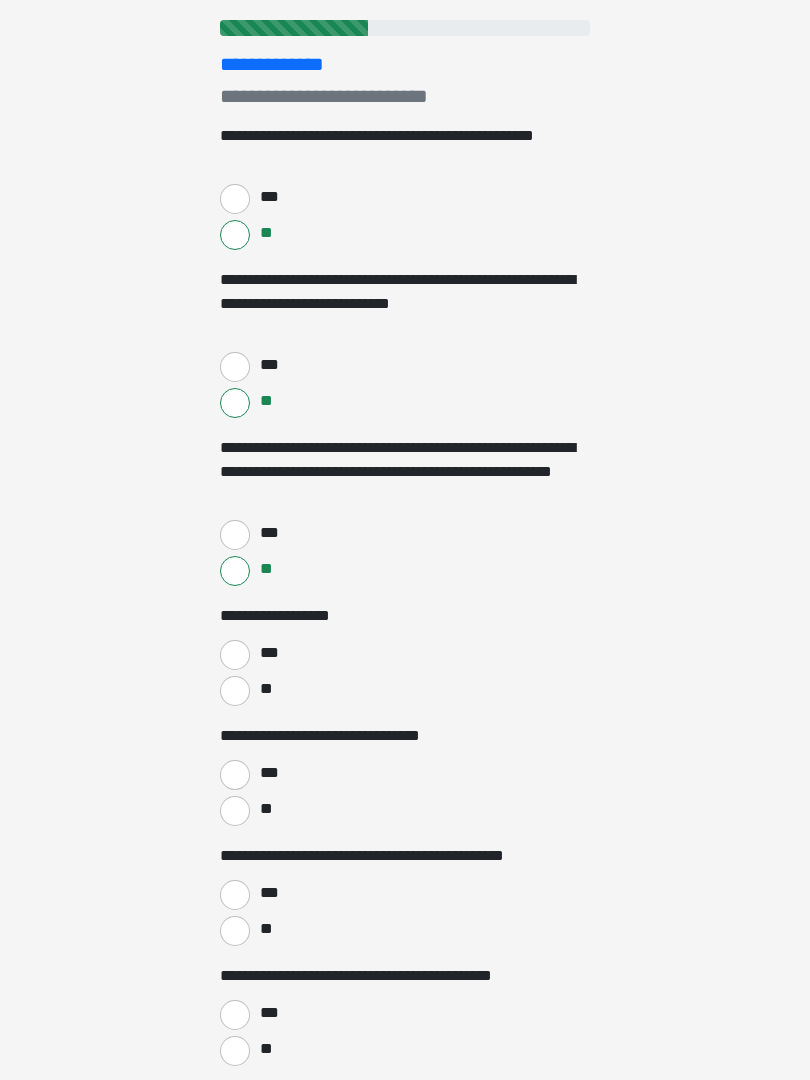 click on "***" at bounding box center (235, 655) 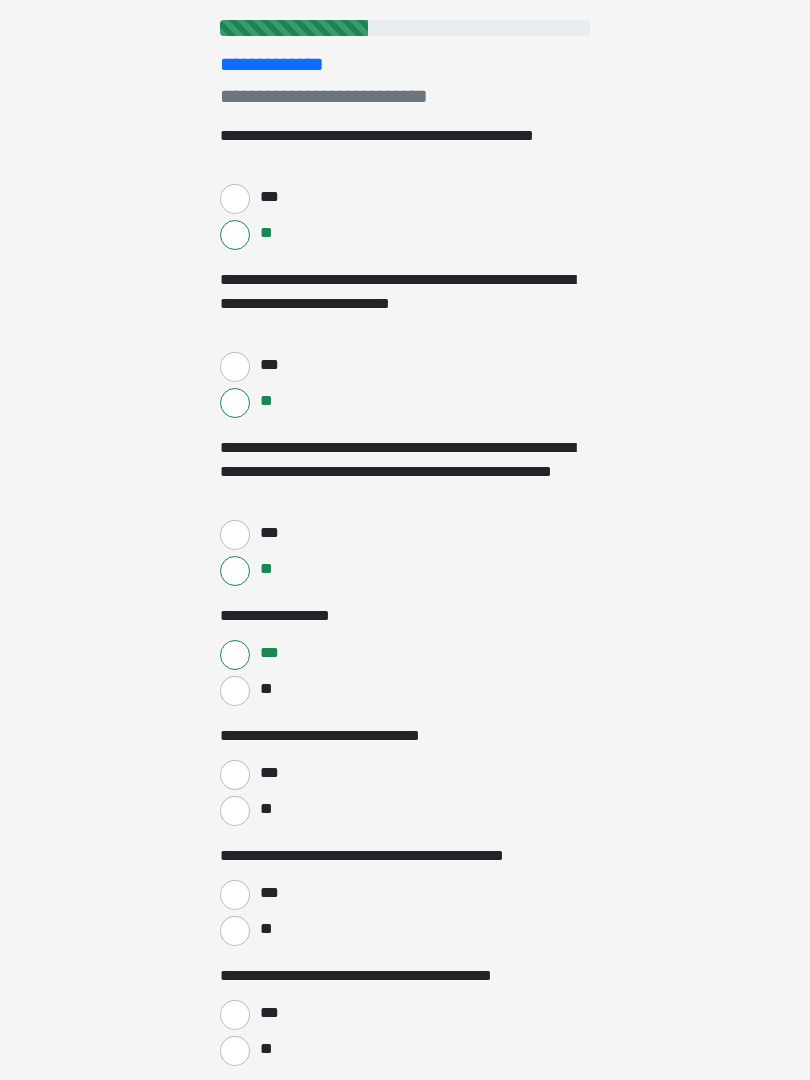 click on "***" at bounding box center [235, 775] 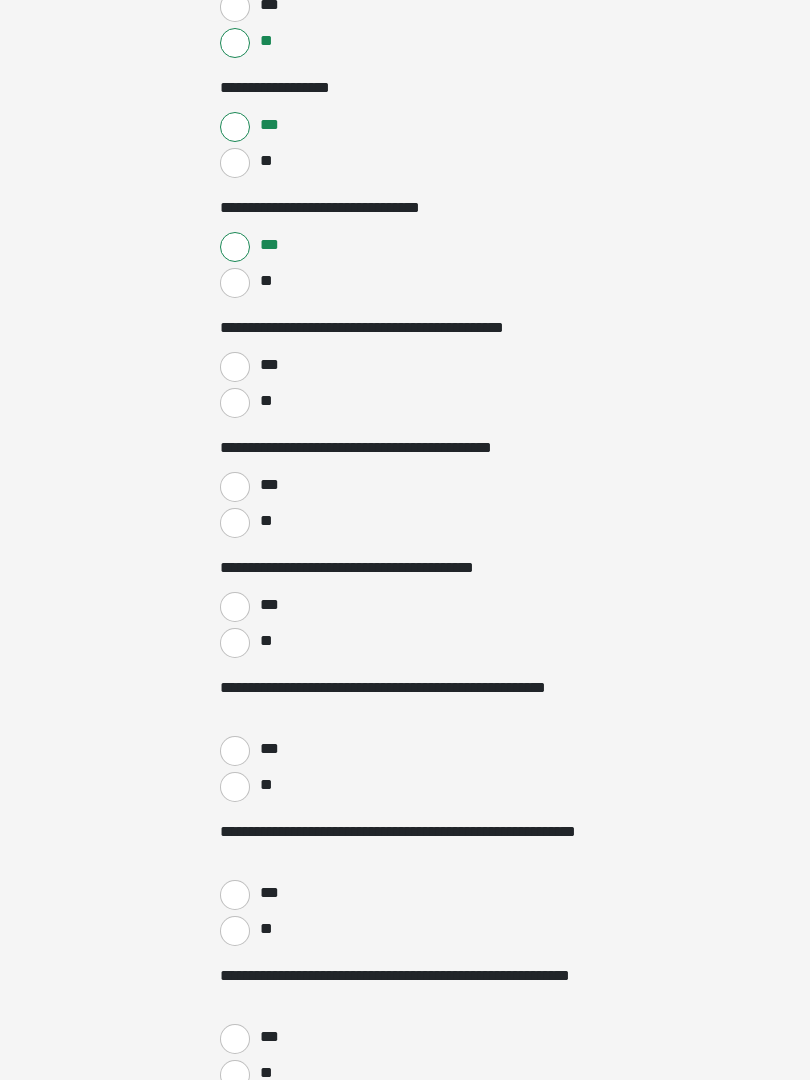 click on "**" at bounding box center (235, 404) 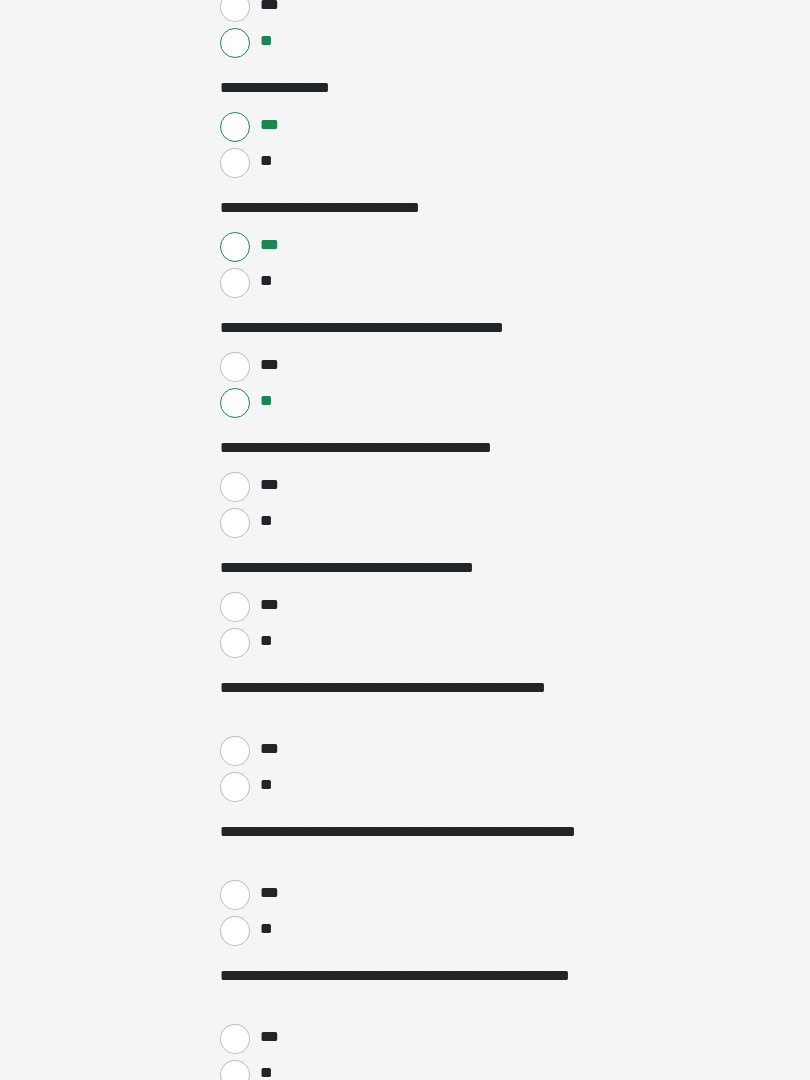 click on "***" at bounding box center [235, 487] 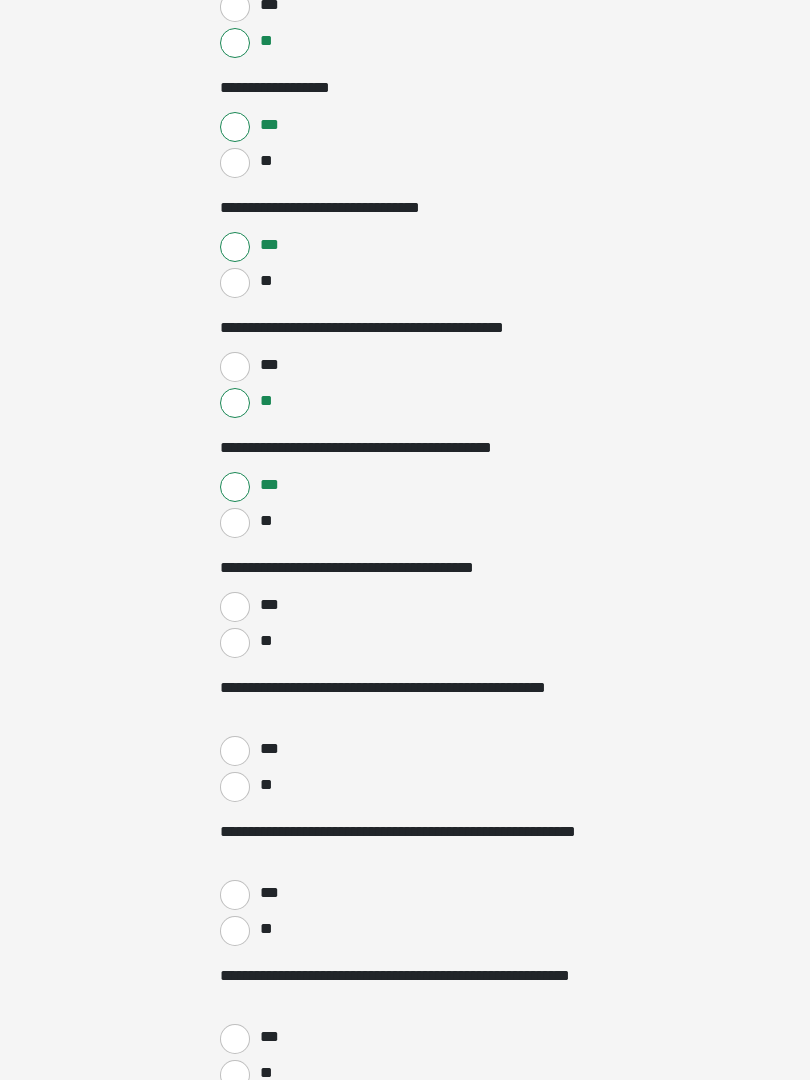 click on "***" at bounding box center [235, 607] 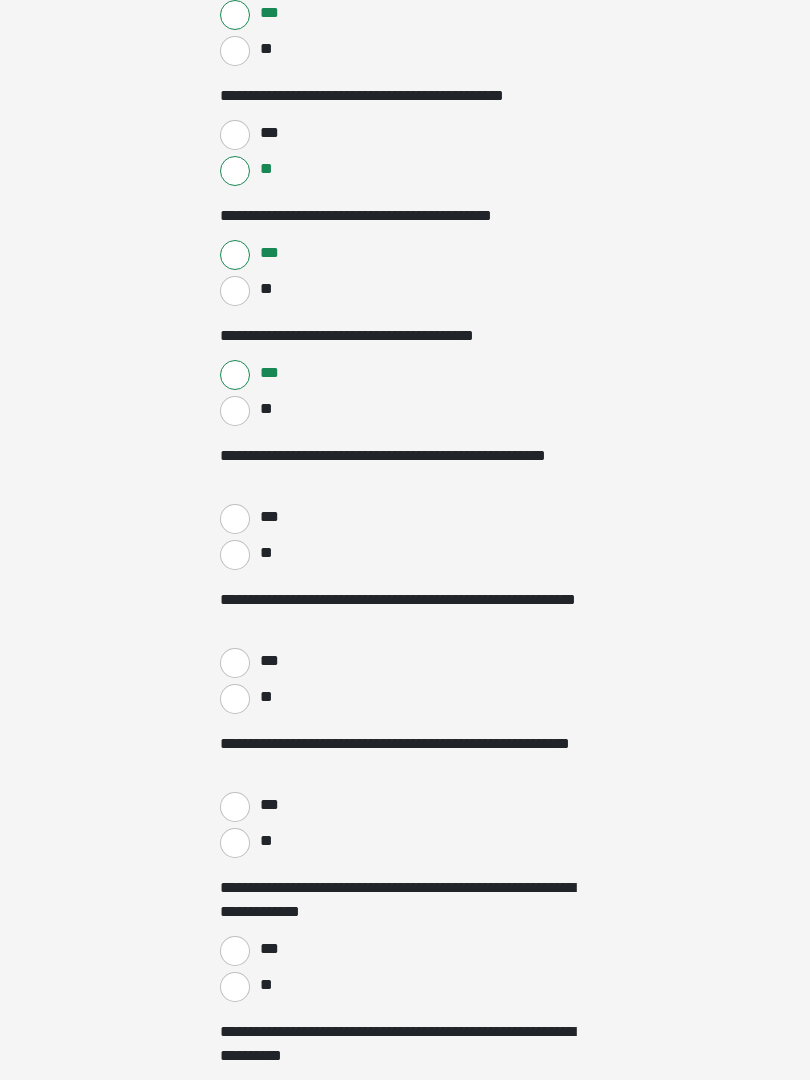 scroll, scrollTop: 990, scrollLeft: 0, axis: vertical 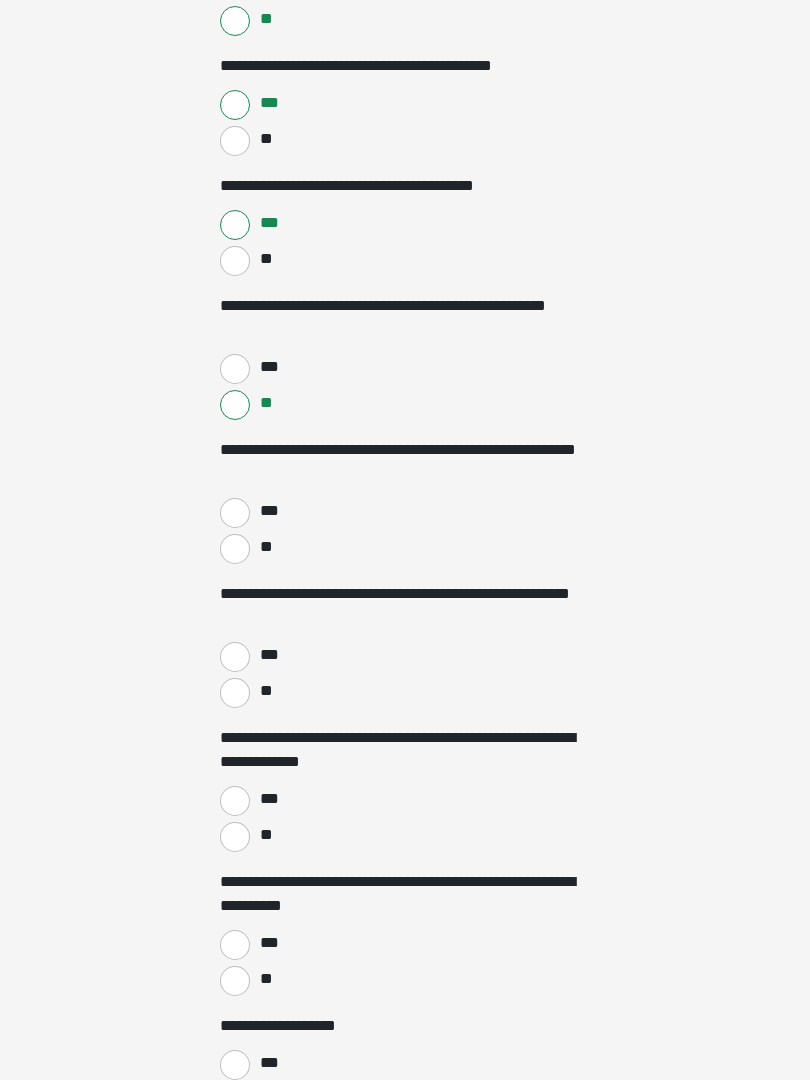 click on "**" at bounding box center (235, 549) 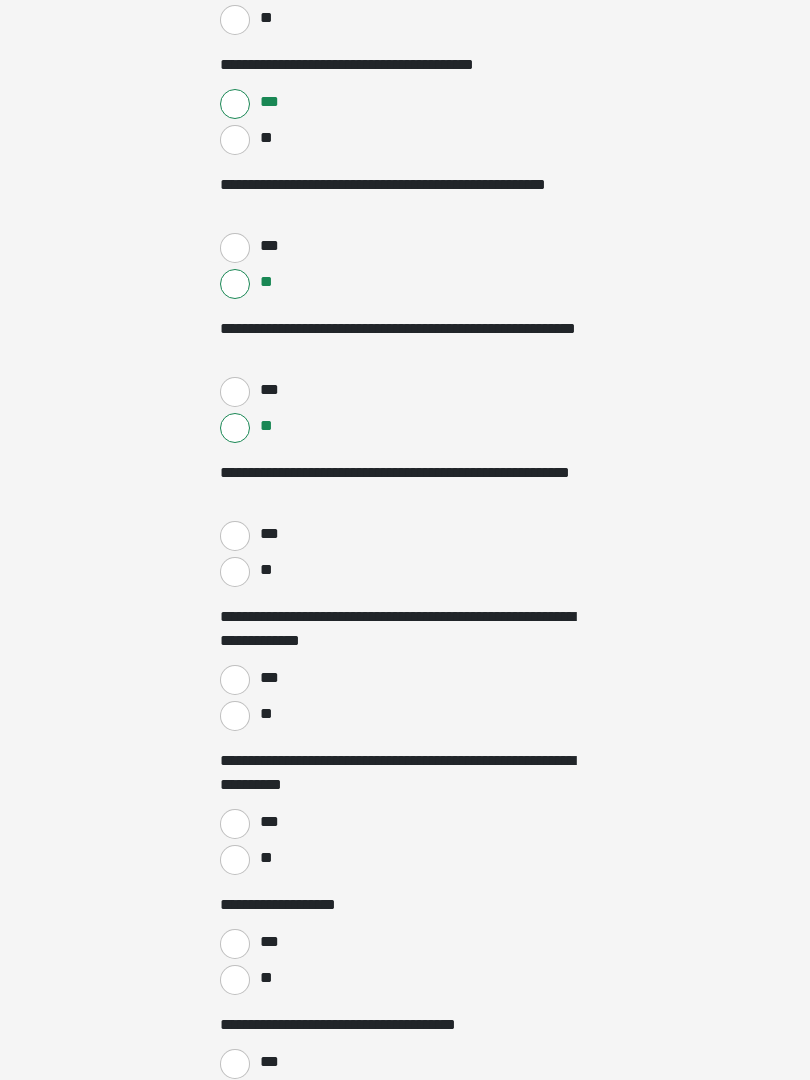 scroll, scrollTop: 1267, scrollLeft: 0, axis: vertical 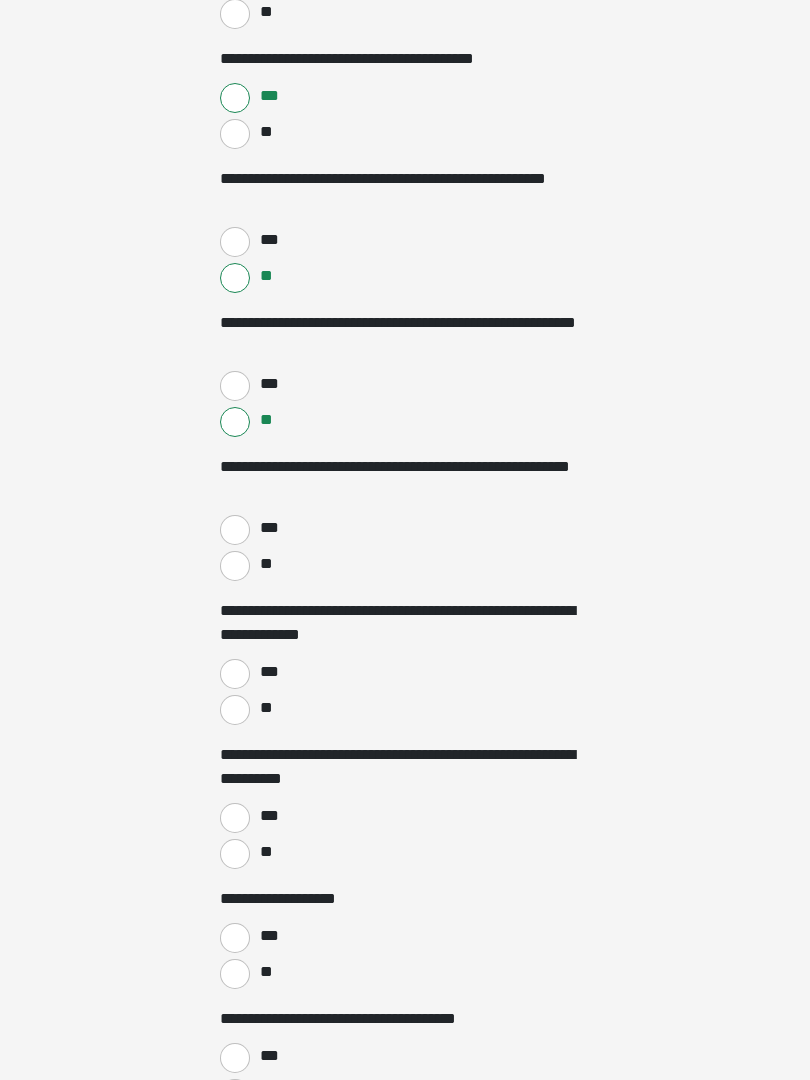 click on "***" at bounding box center (235, 530) 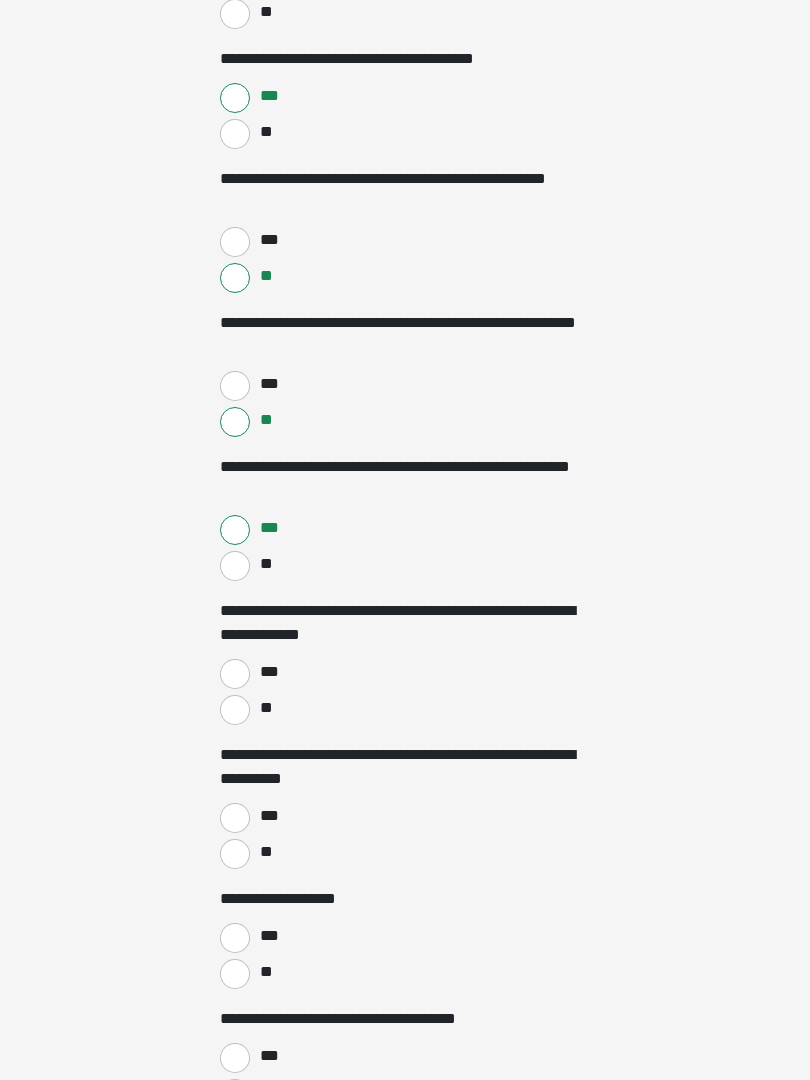 click on "**" at bounding box center [235, 710] 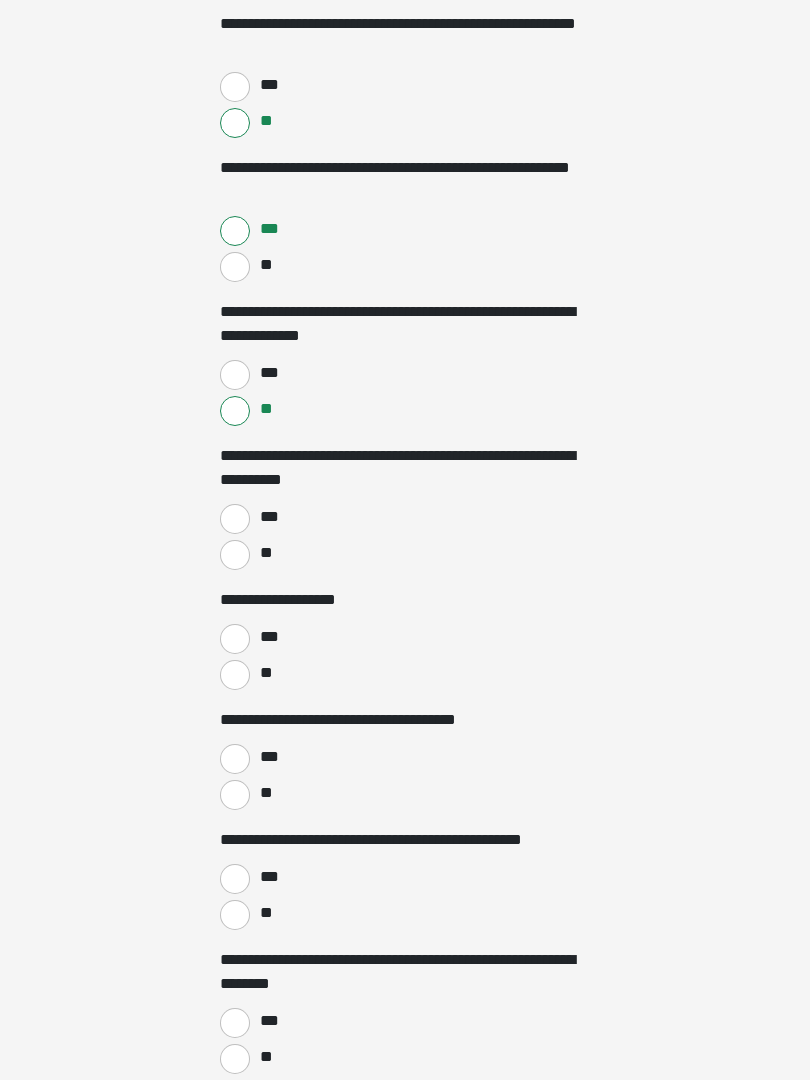 scroll, scrollTop: 1571, scrollLeft: 0, axis: vertical 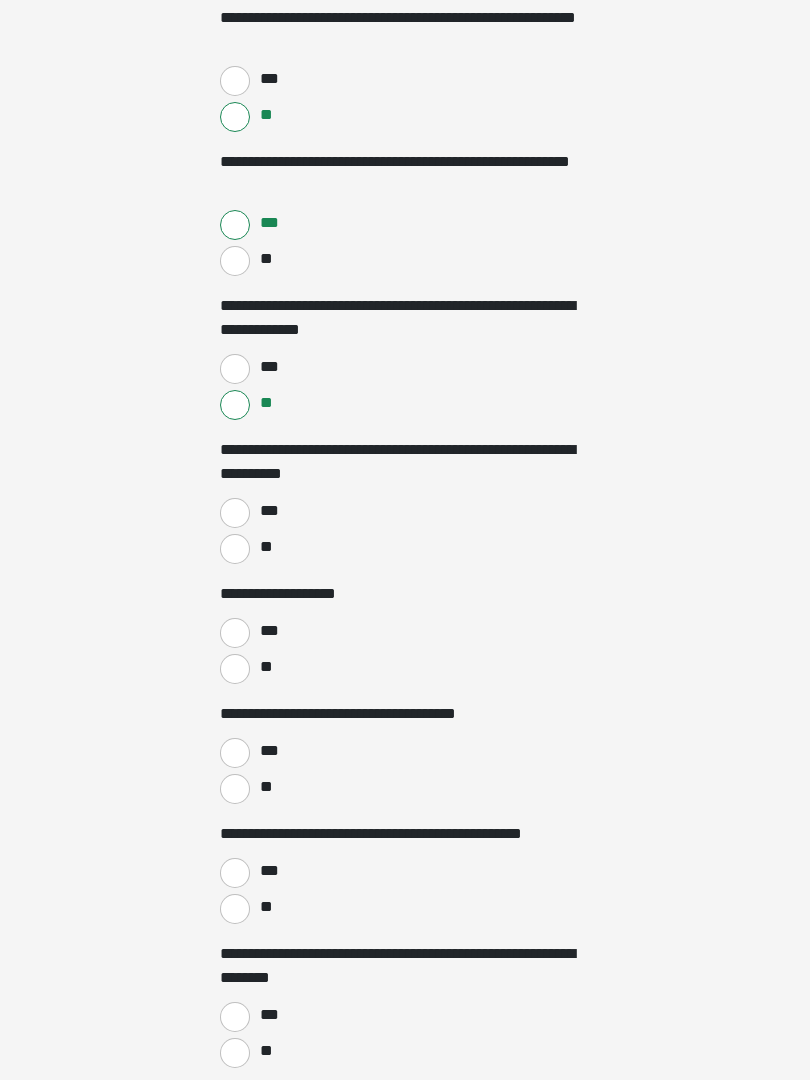 click on "**" at bounding box center [235, 550] 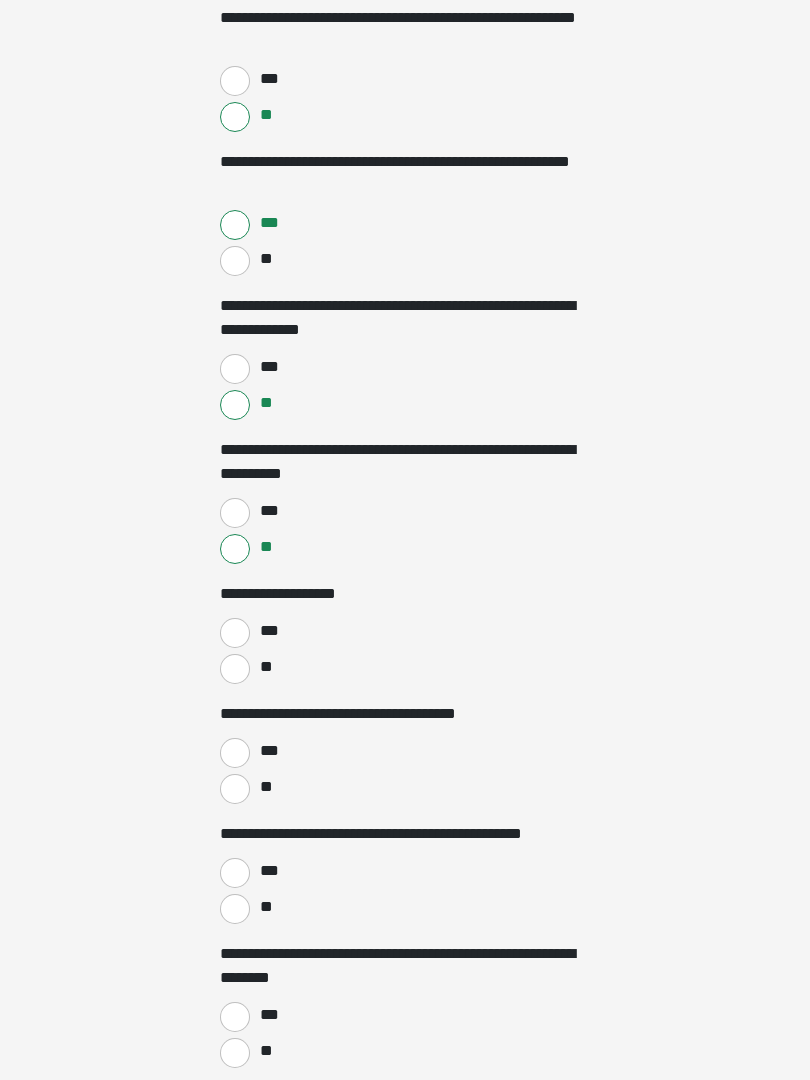 click on "**" at bounding box center [235, 669] 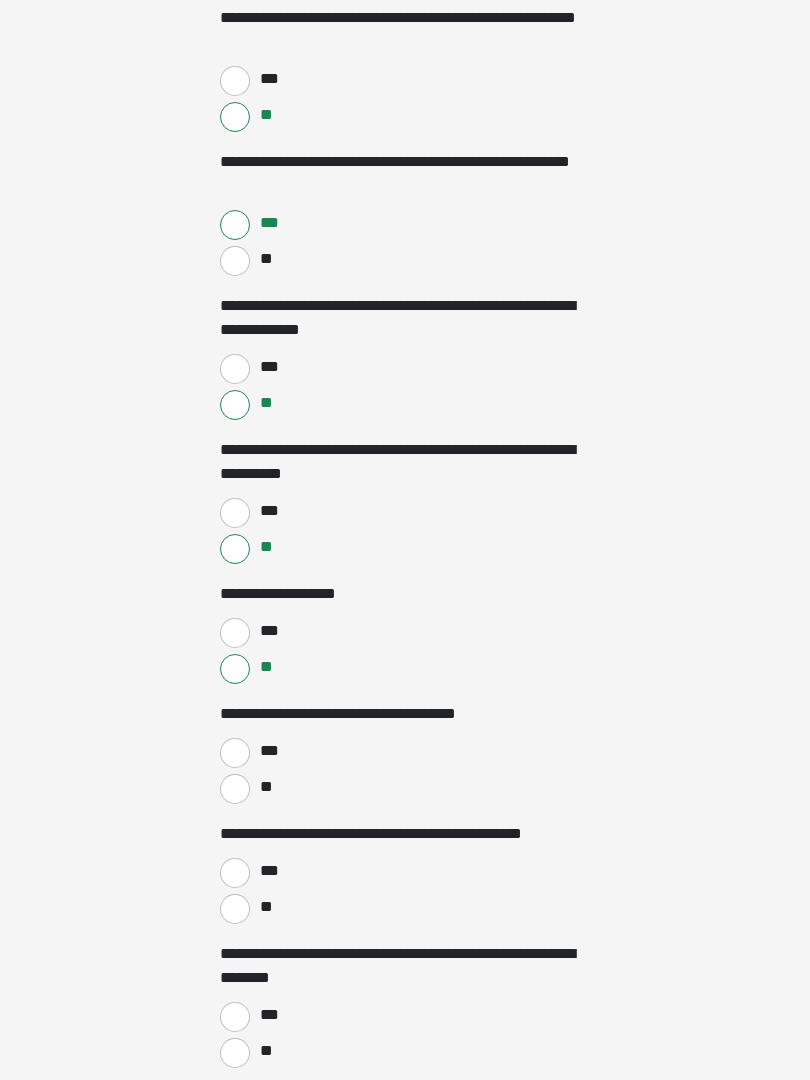 click on "**" at bounding box center (235, 789) 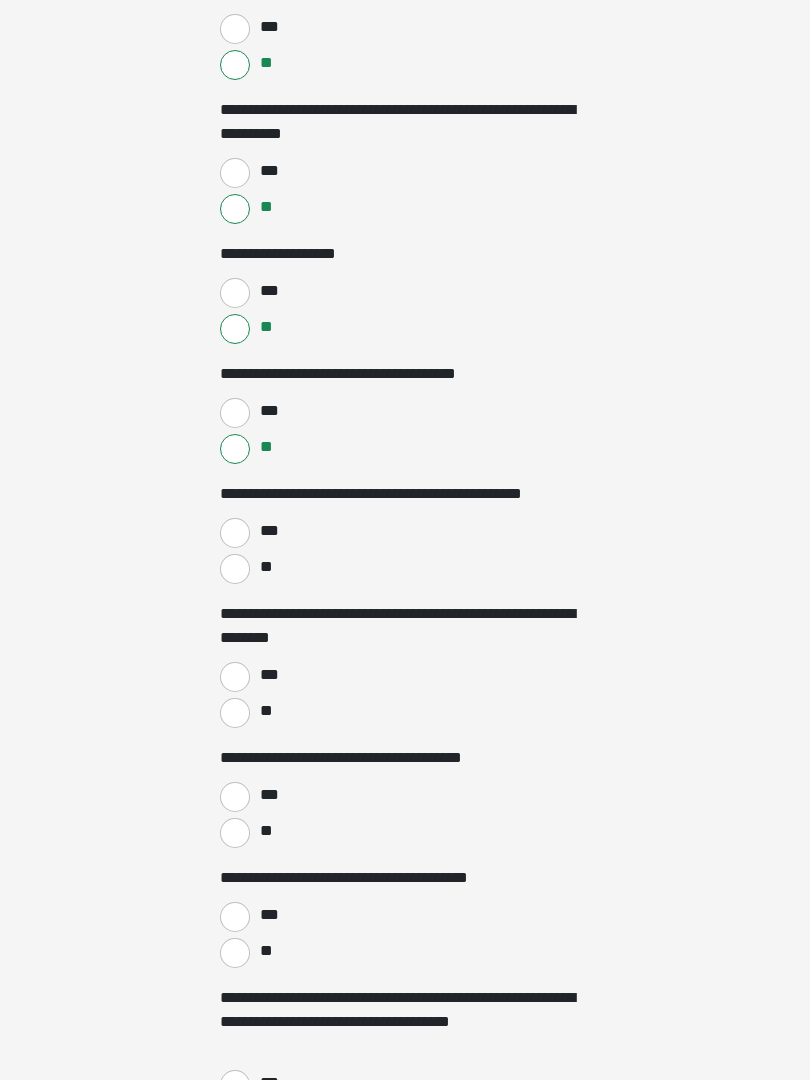 click on "**" at bounding box center (235, 570) 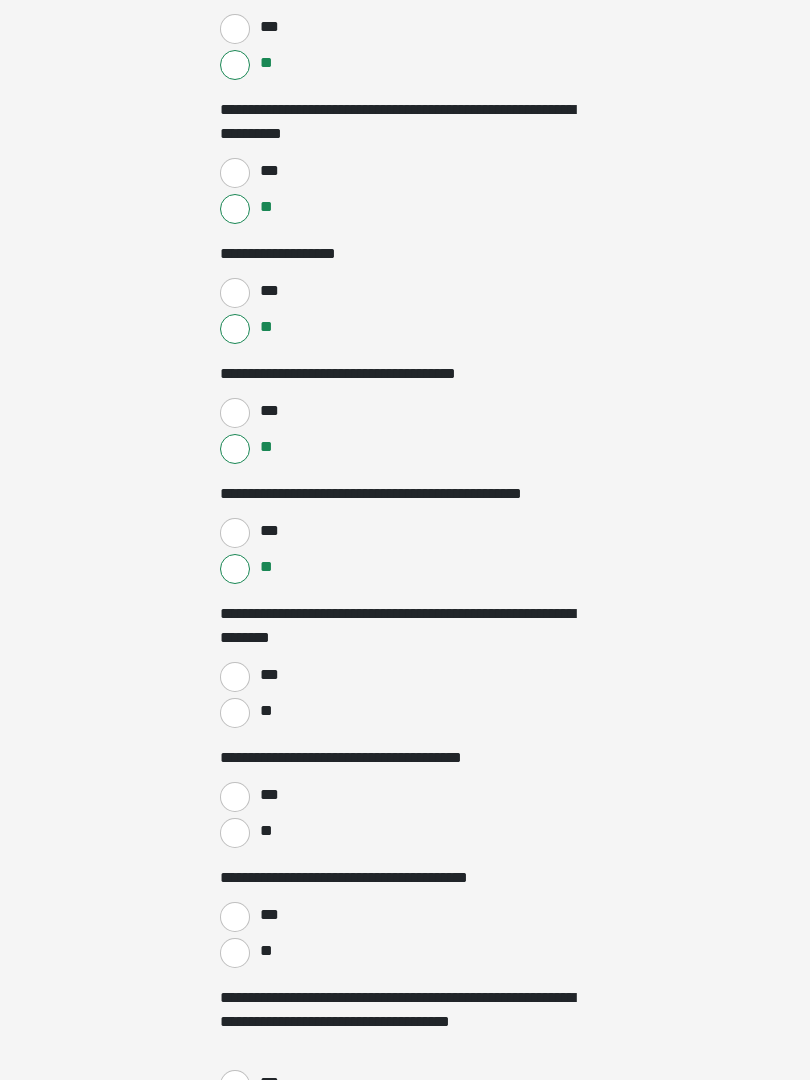 click on "***" at bounding box center [235, 677] 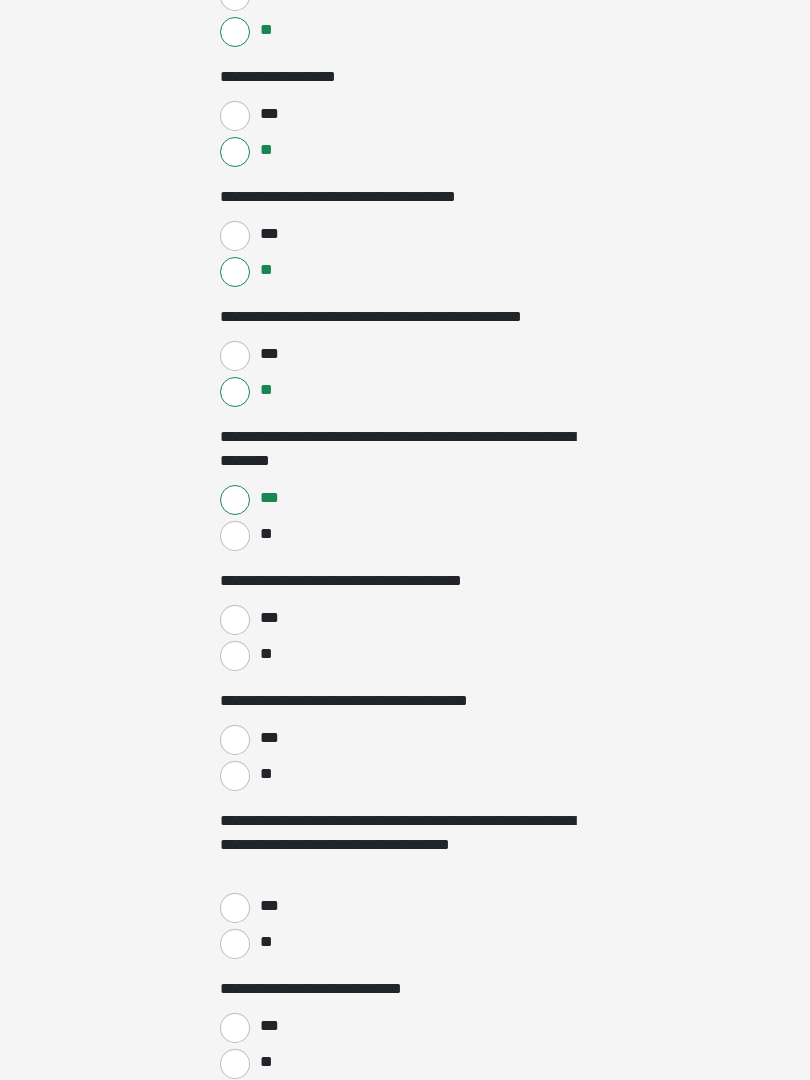 click on "***" at bounding box center [235, 621] 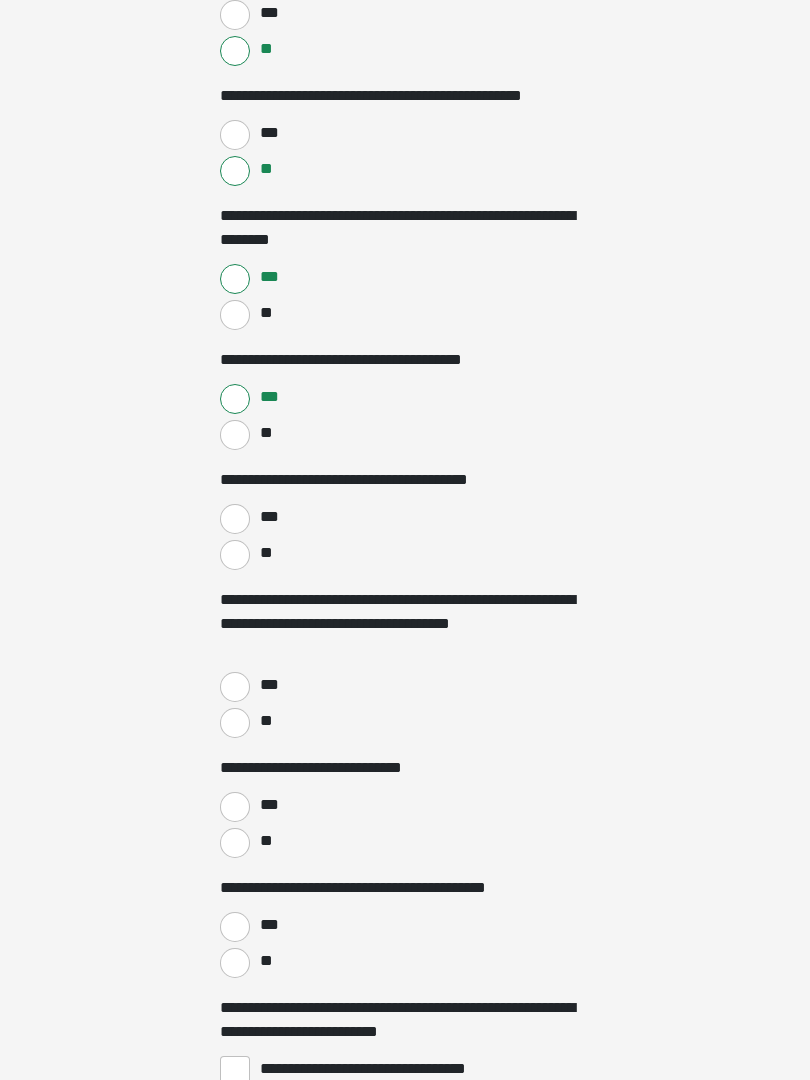 click on "**" at bounding box center [235, 556] 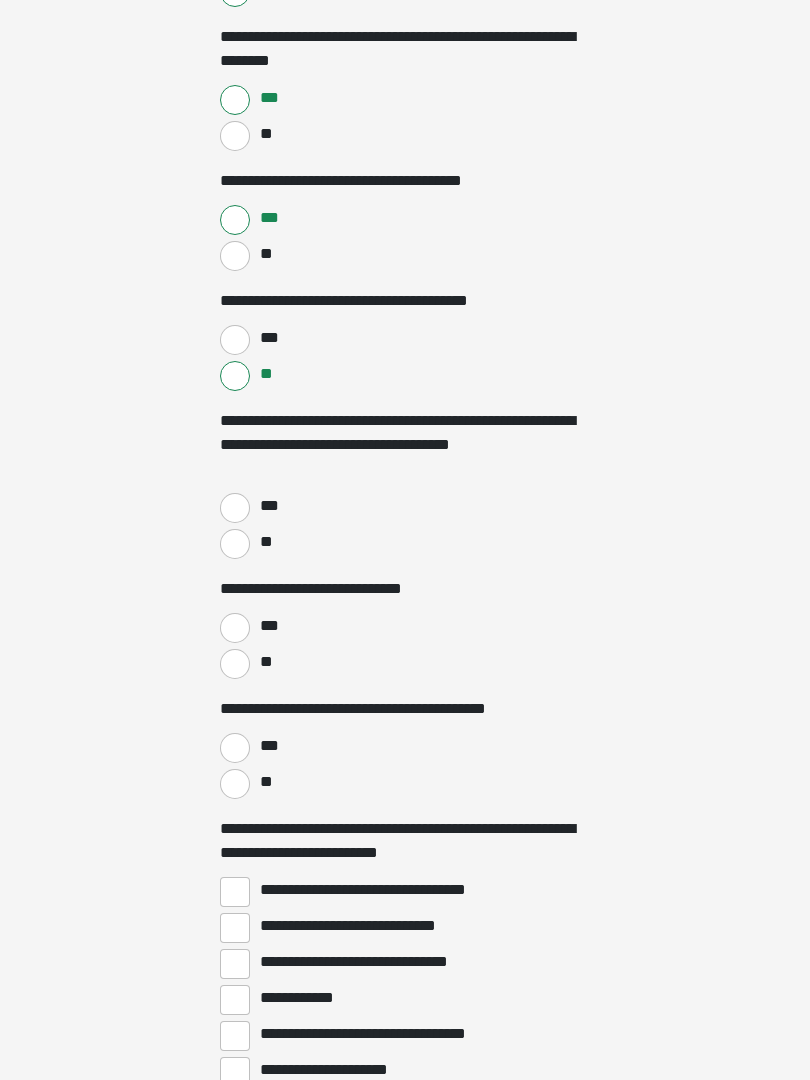 scroll, scrollTop: 2497, scrollLeft: 0, axis: vertical 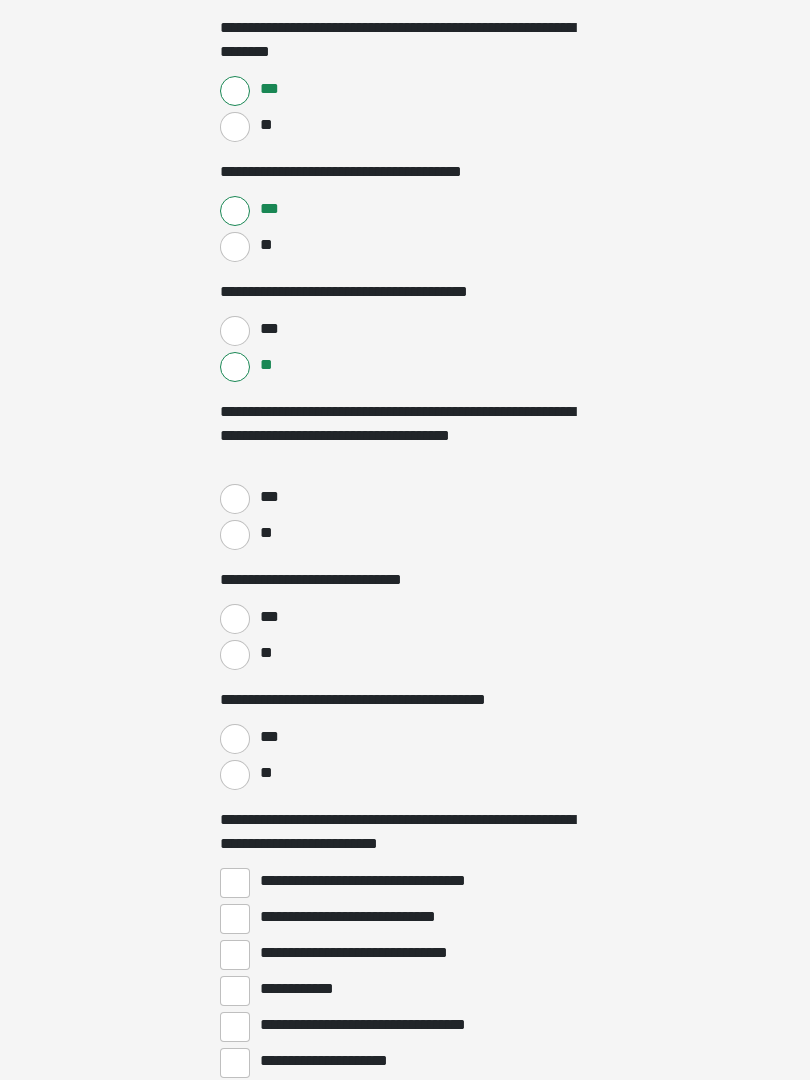 click on "**" at bounding box center [235, 536] 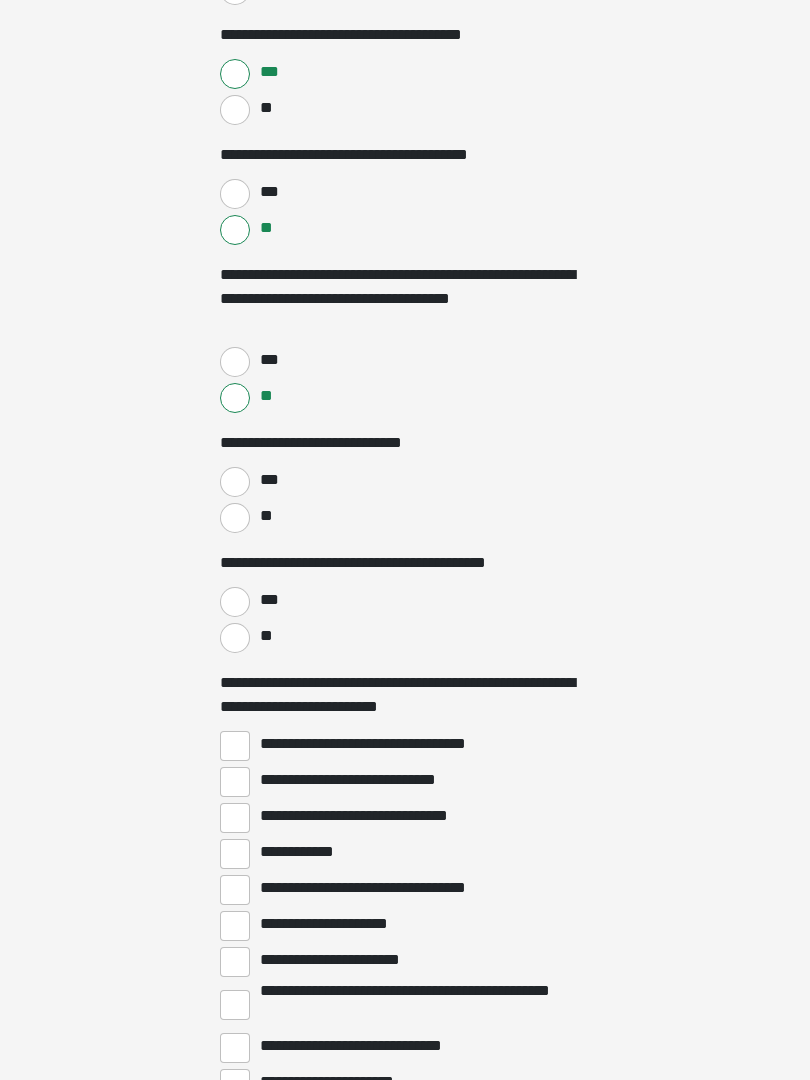 scroll, scrollTop: 2642, scrollLeft: 0, axis: vertical 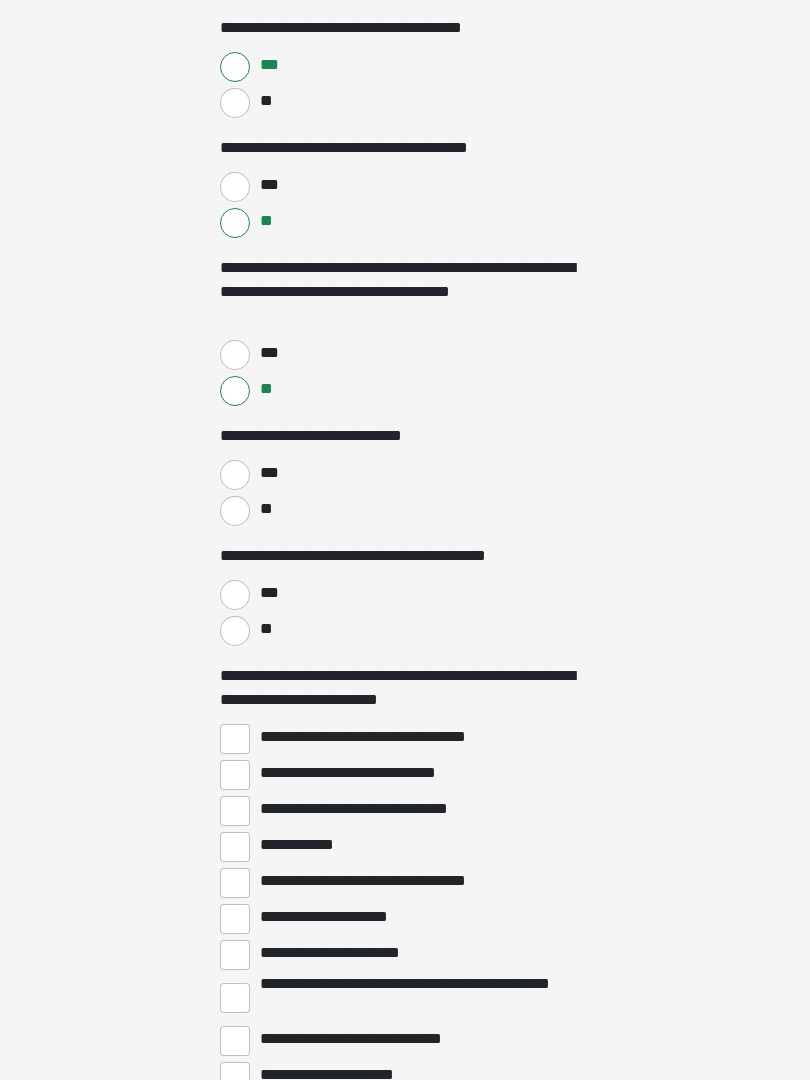 click on "***" at bounding box center (235, 475) 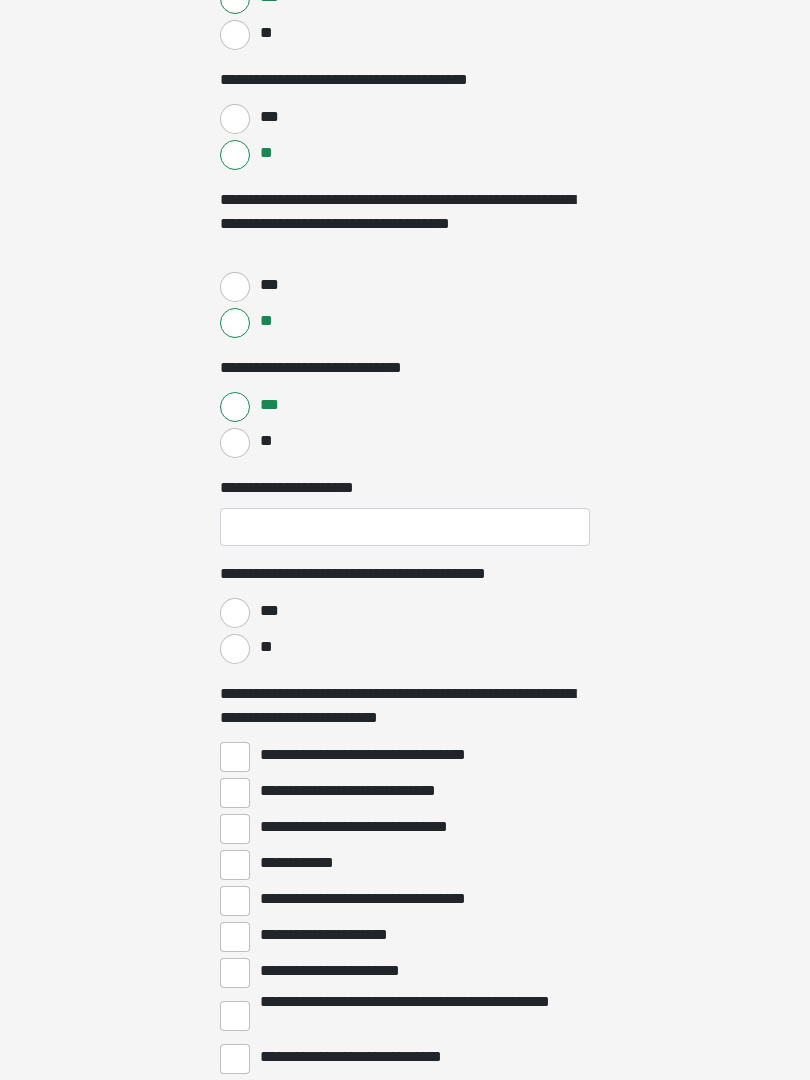 scroll, scrollTop: 2710, scrollLeft: 0, axis: vertical 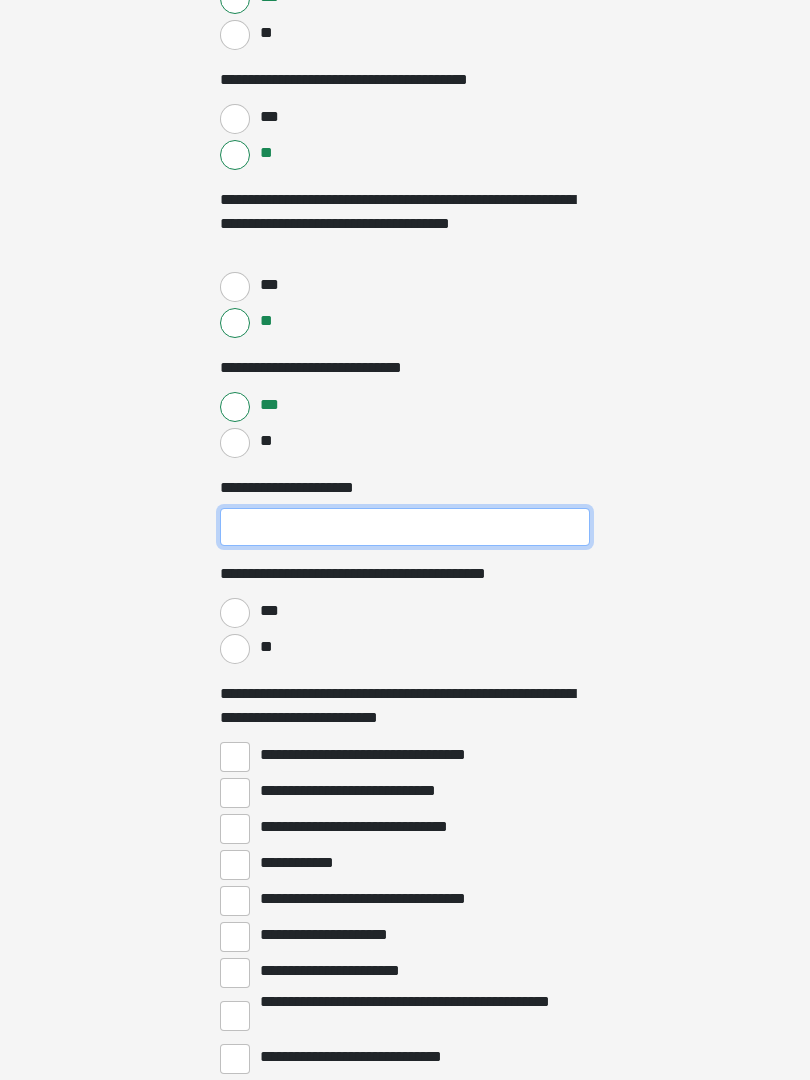 click on "**********" at bounding box center (405, 527) 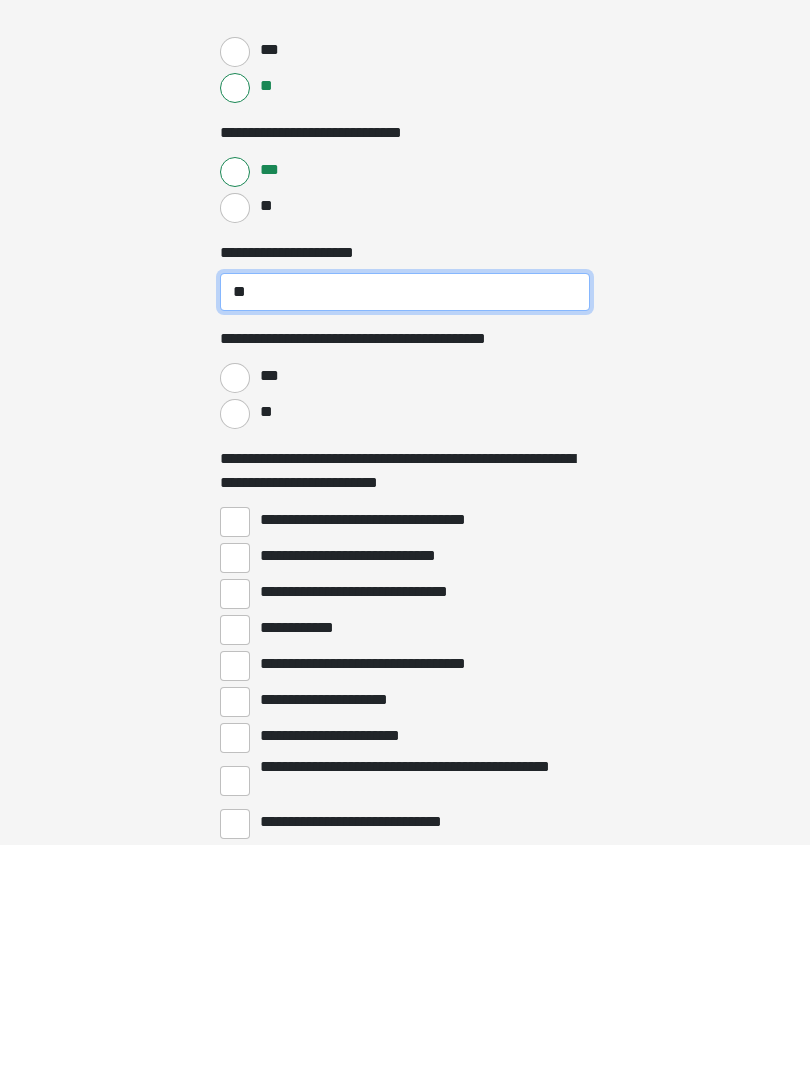 type on "**" 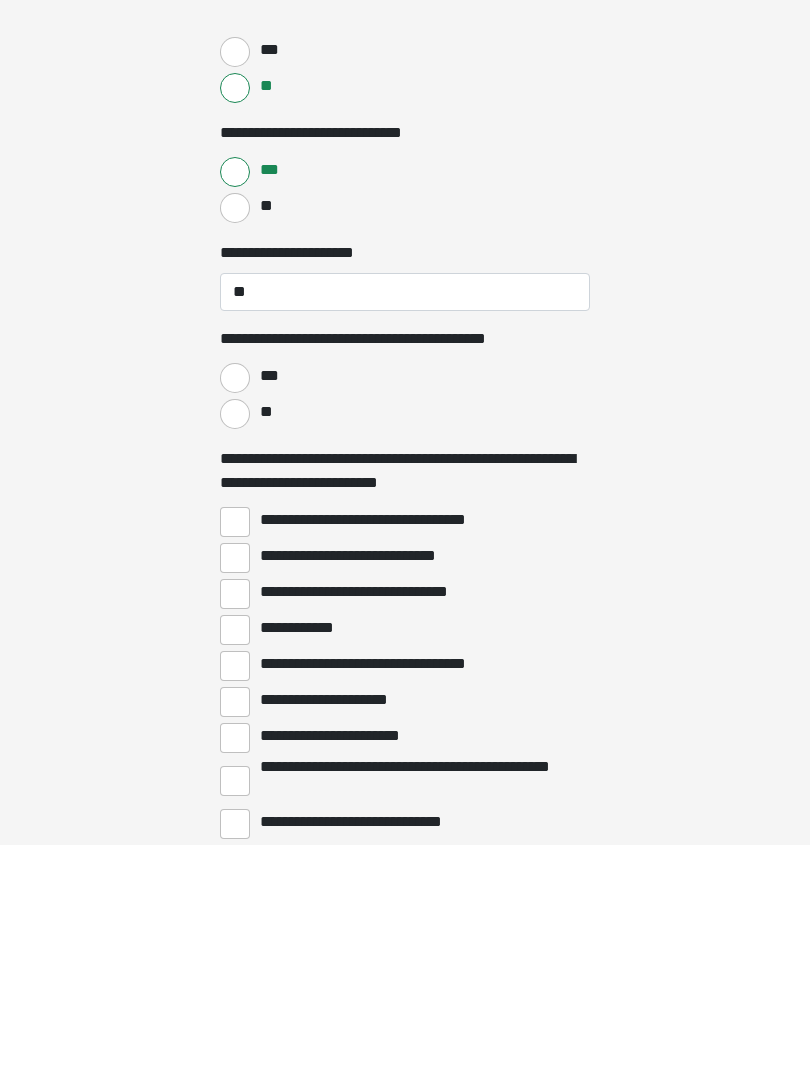 click on "**" at bounding box center [235, 649] 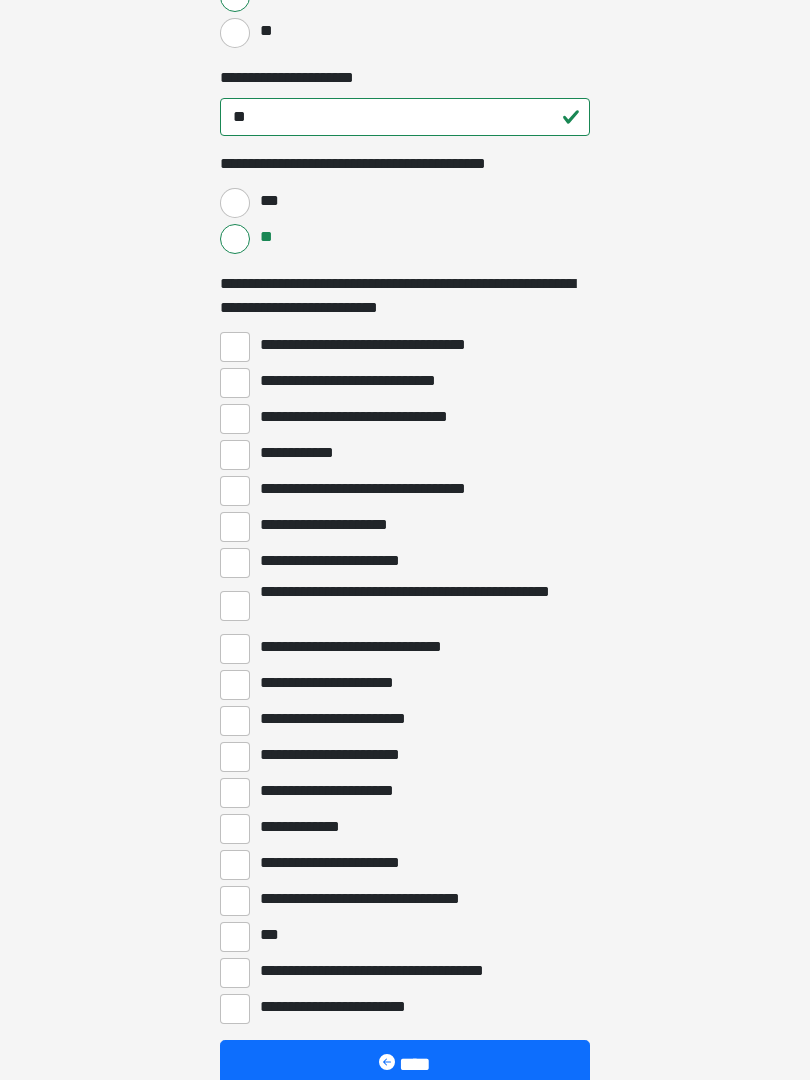 scroll, scrollTop: 3126, scrollLeft: 0, axis: vertical 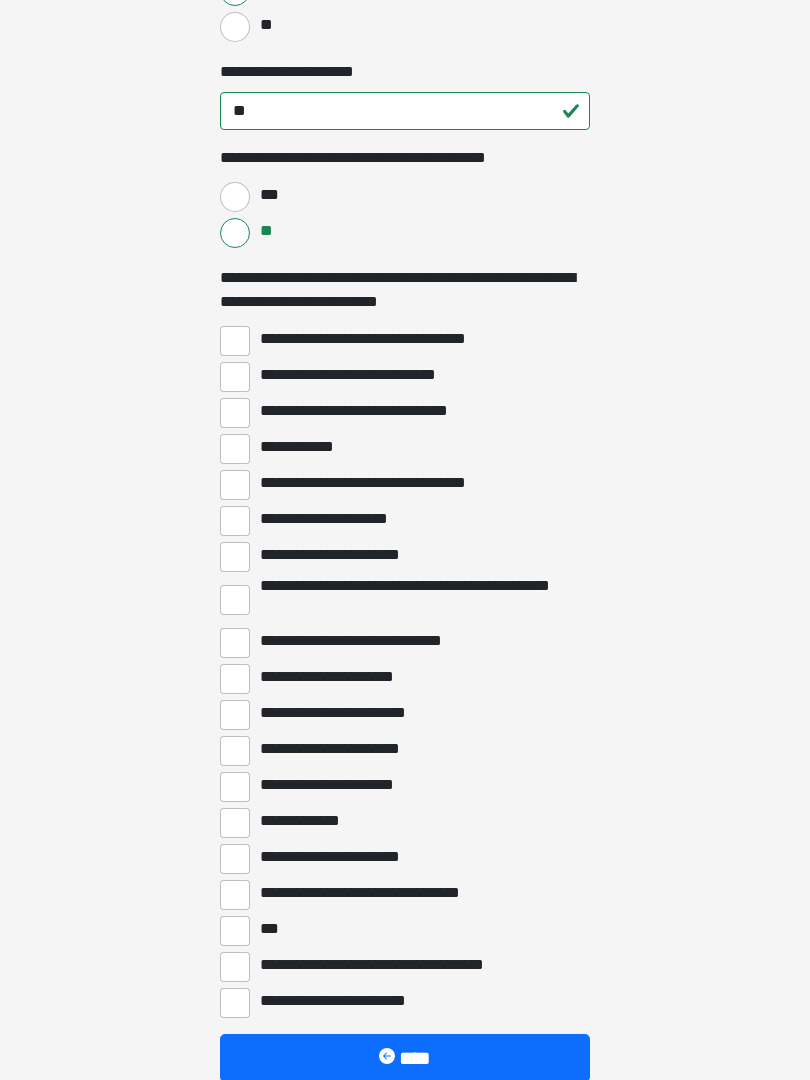 click on "**********" at bounding box center (235, 715) 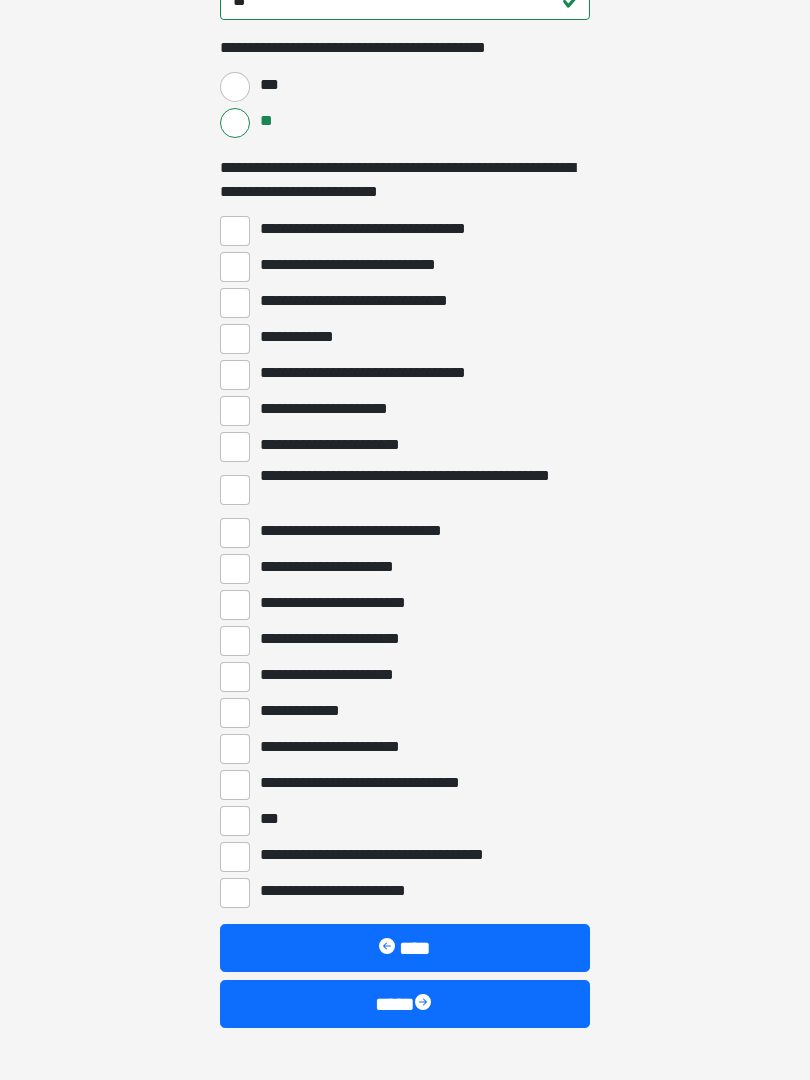 scroll, scrollTop: 3287, scrollLeft: 0, axis: vertical 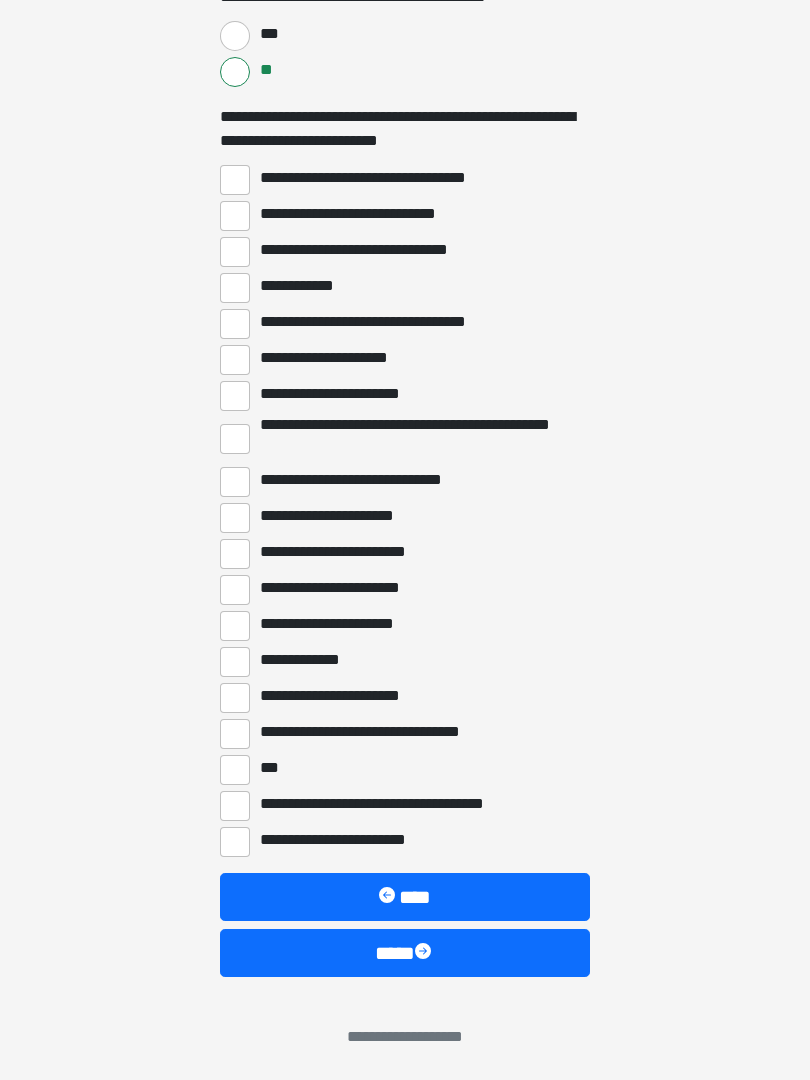 click on "****" at bounding box center [405, 953] 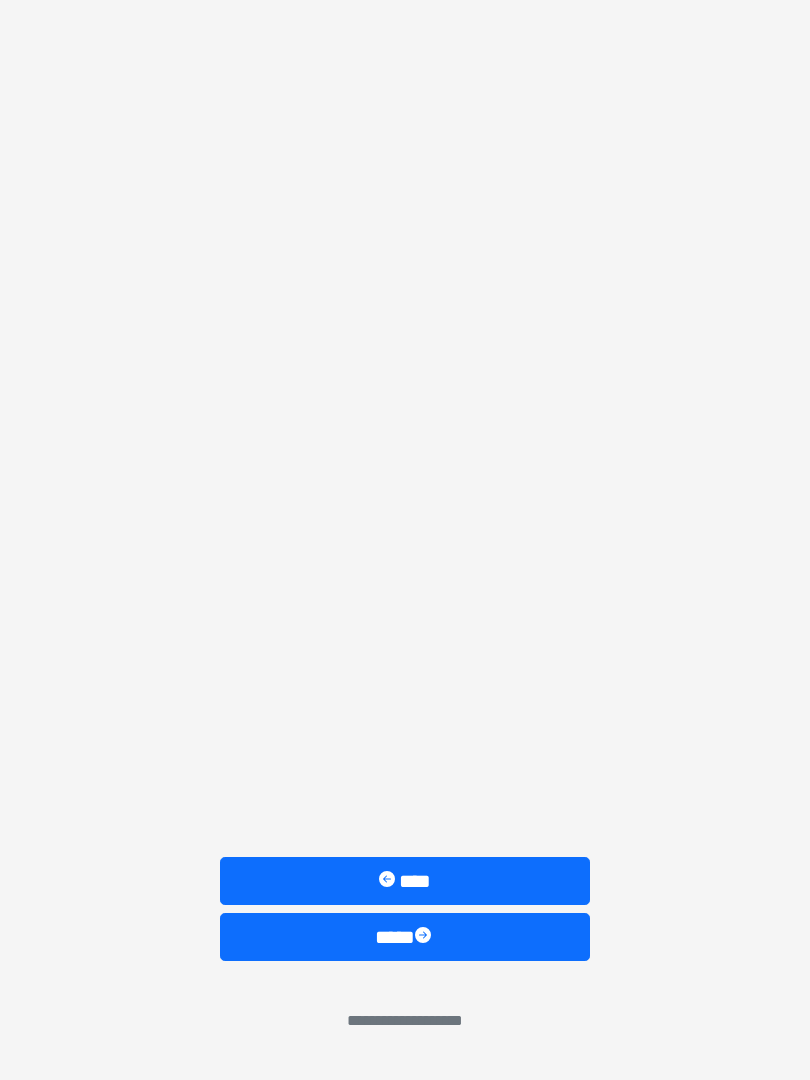 scroll, scrollTop: 0, scrollLeft: 0, axis: both 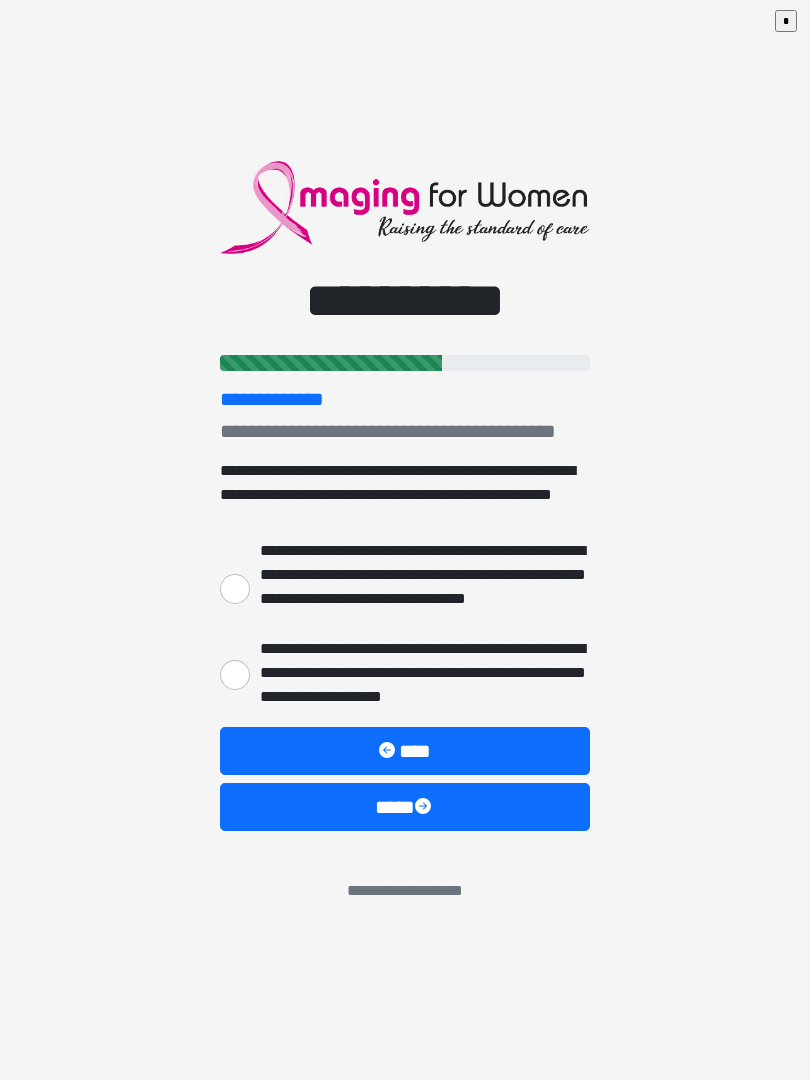 click on "**********" at bounding box center (235, 675) 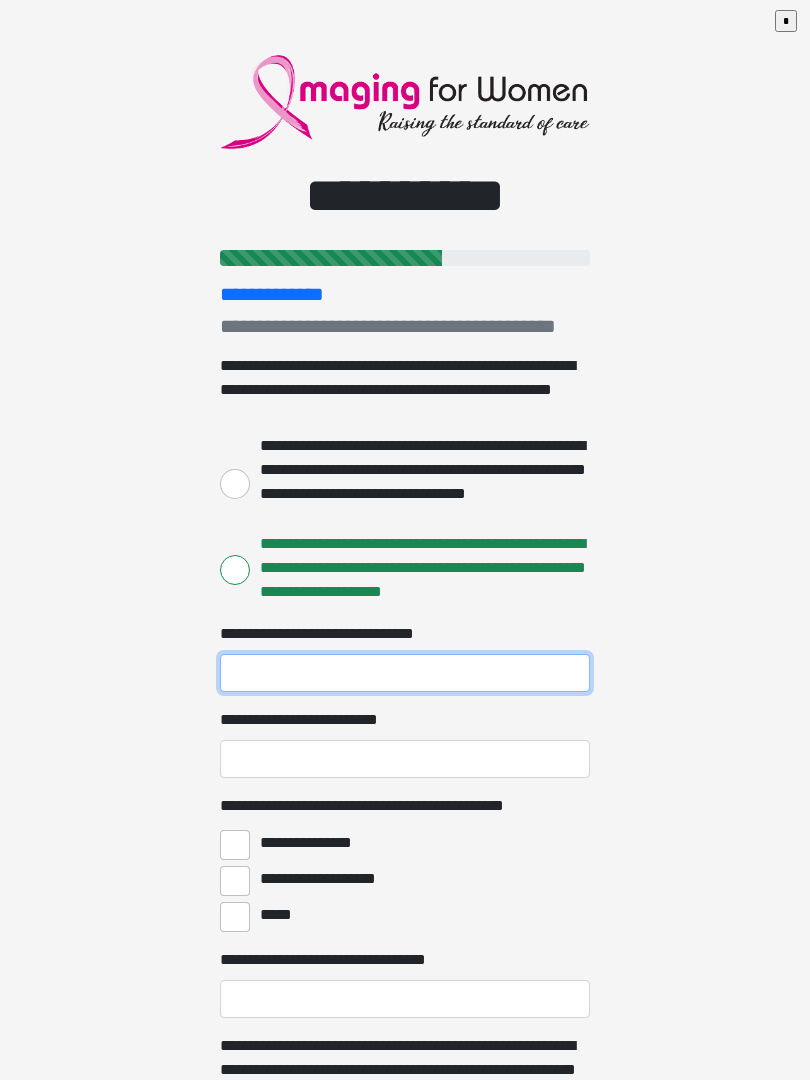 click on "**********" at bounding box center (405, 673) 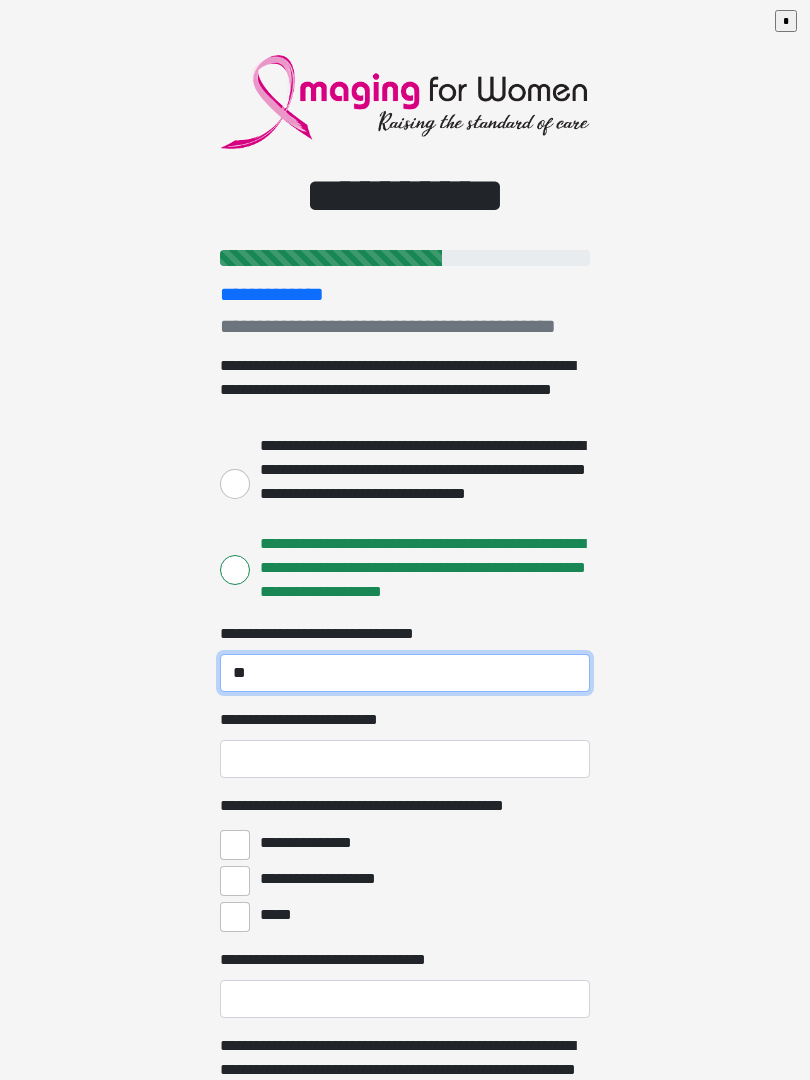 type on "*" 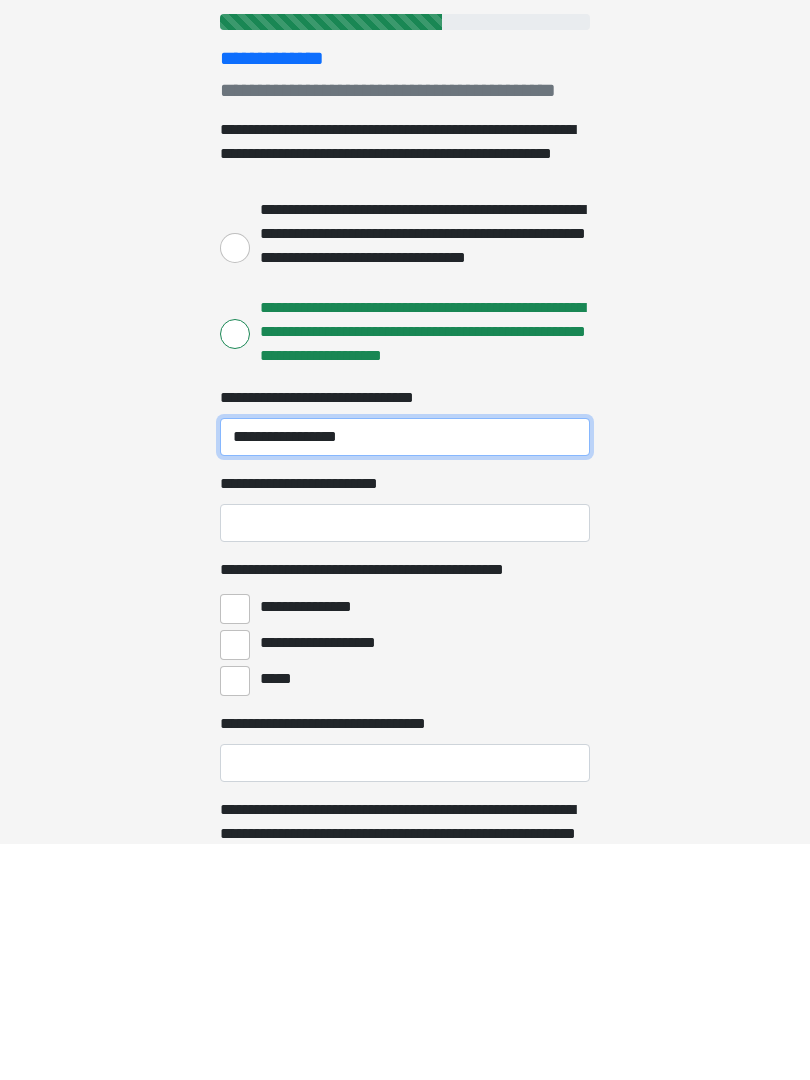 type on "**********" 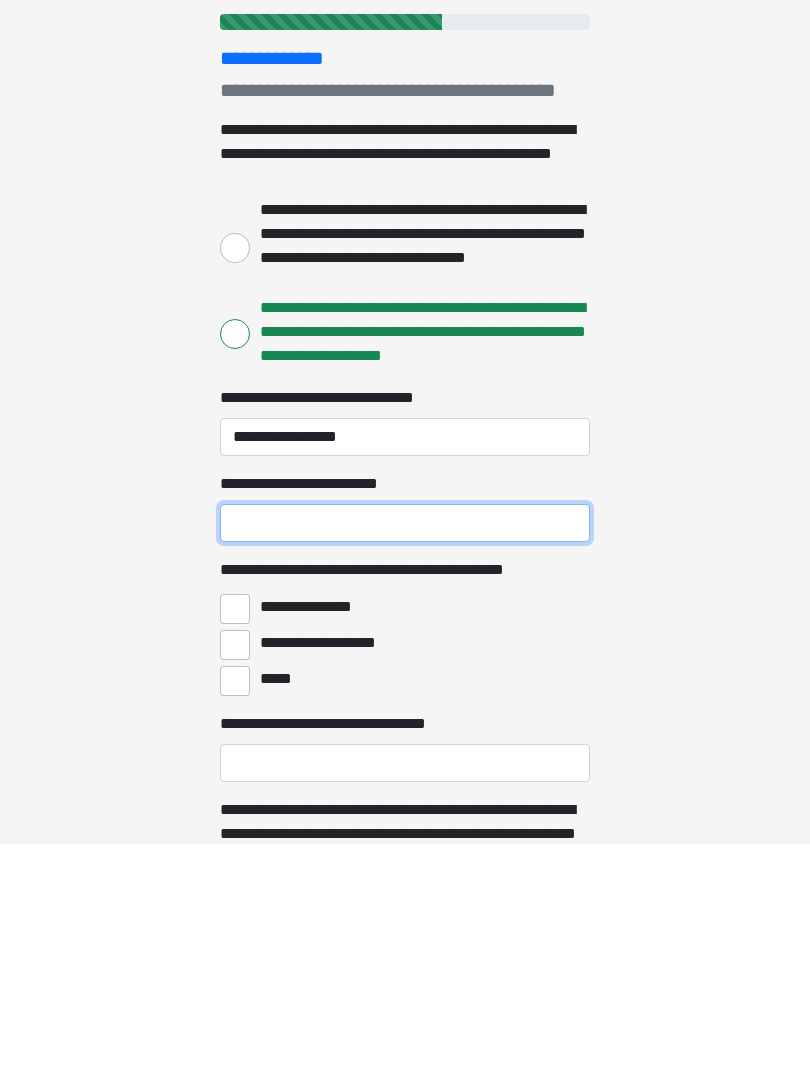 click on "**********" at bounding box center [405, 759] 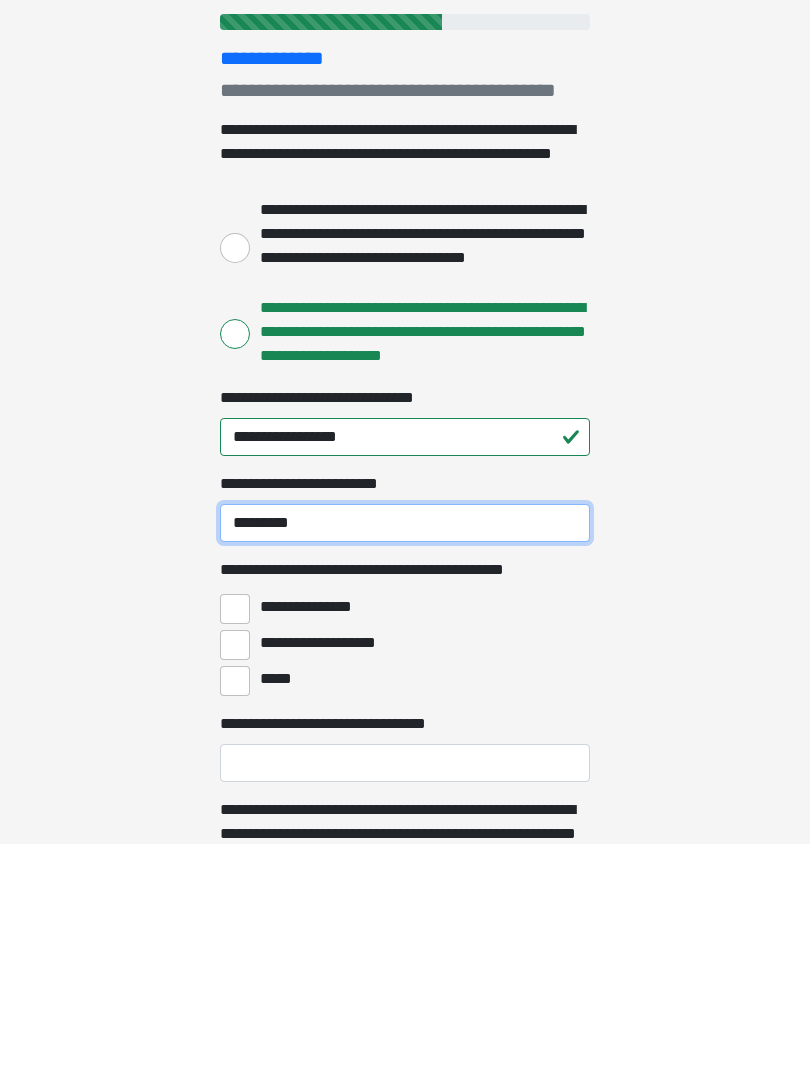 type on "********" 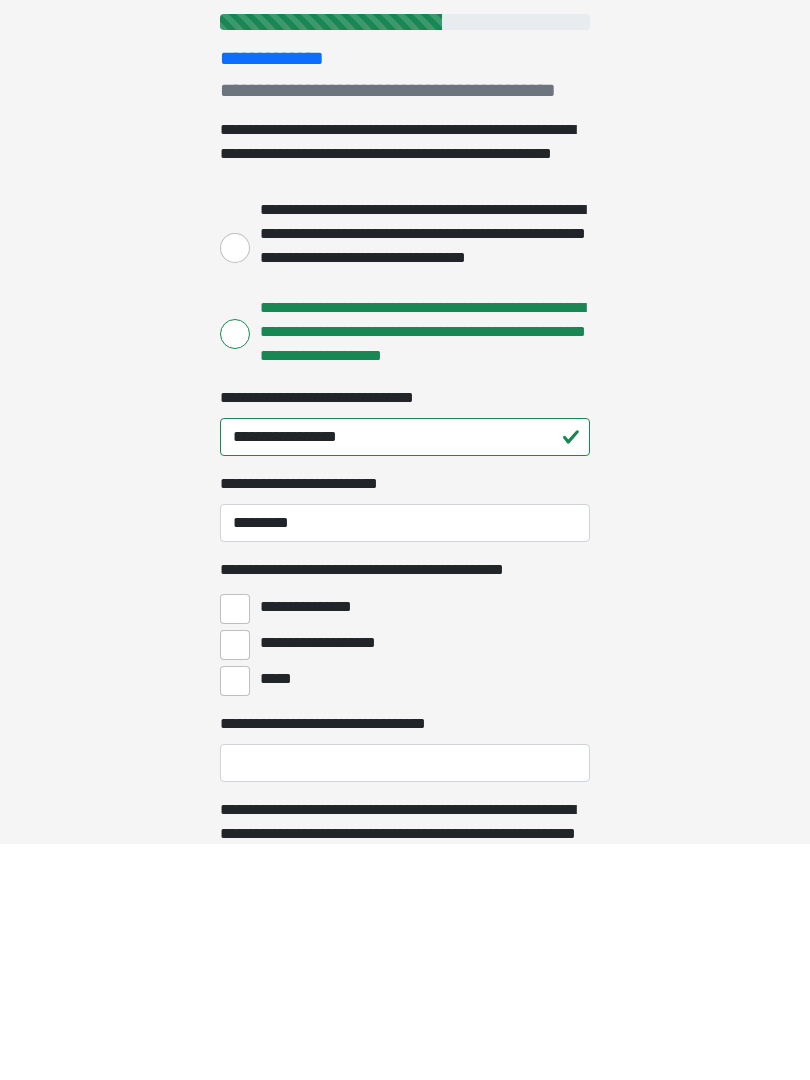 click on "**********" at bounding box center [235, 845] 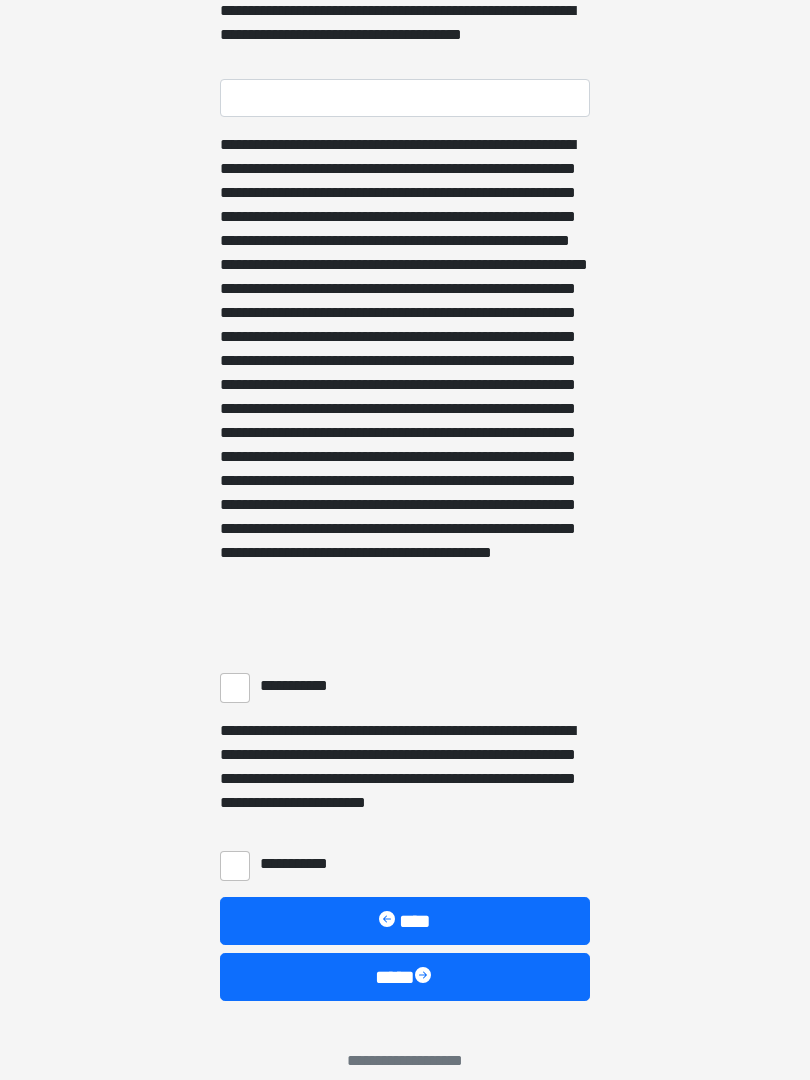 scroll, scrollTop: 1217, scrollLeft: 0, axis: vertical 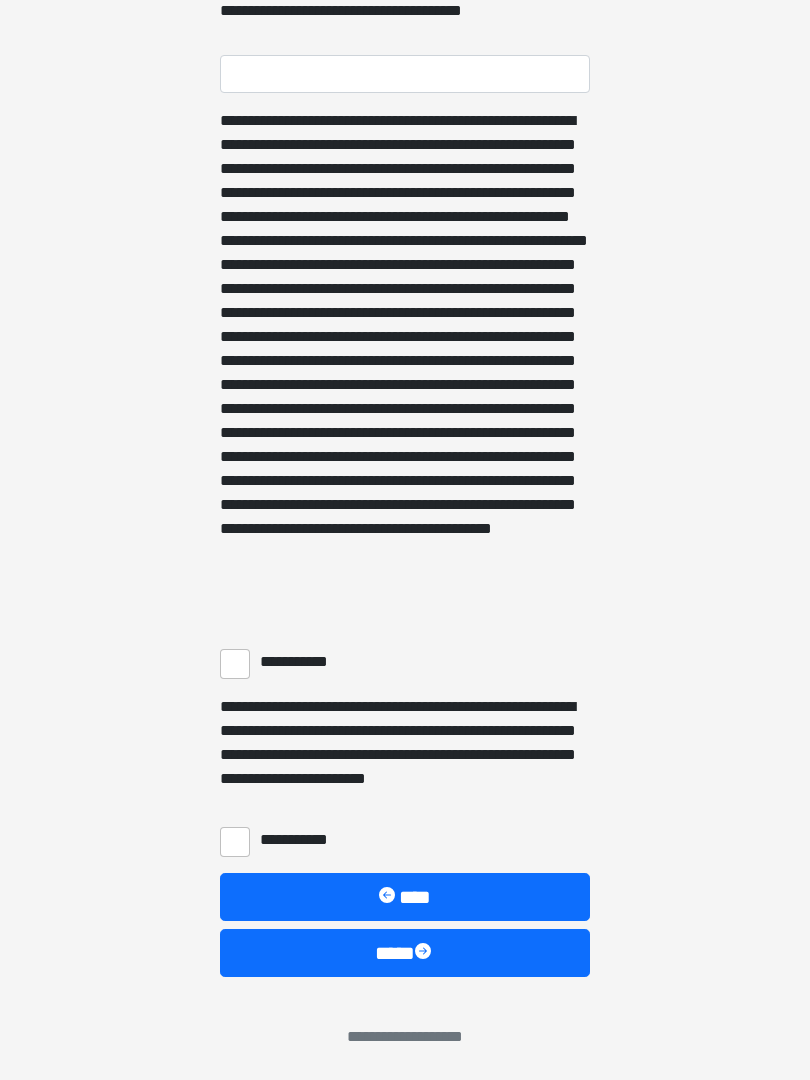 click on "**********" at bounding box center (235, 664) 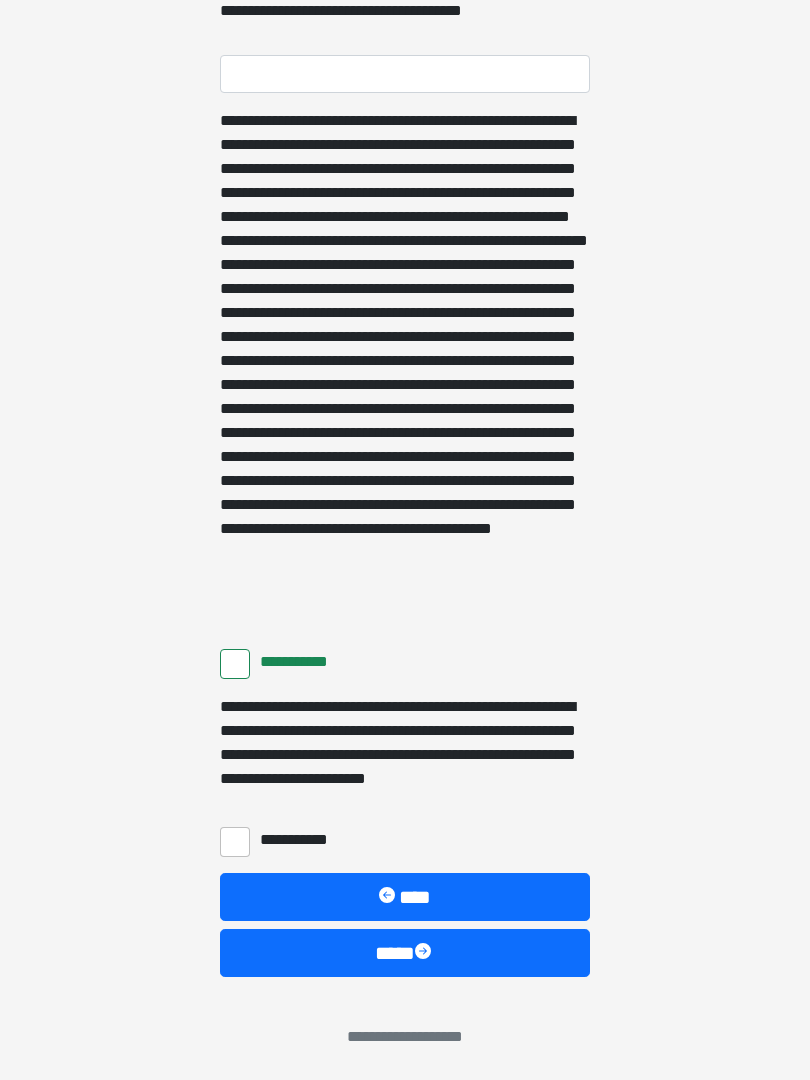 click on "**********" at bounding box center [235, 842] 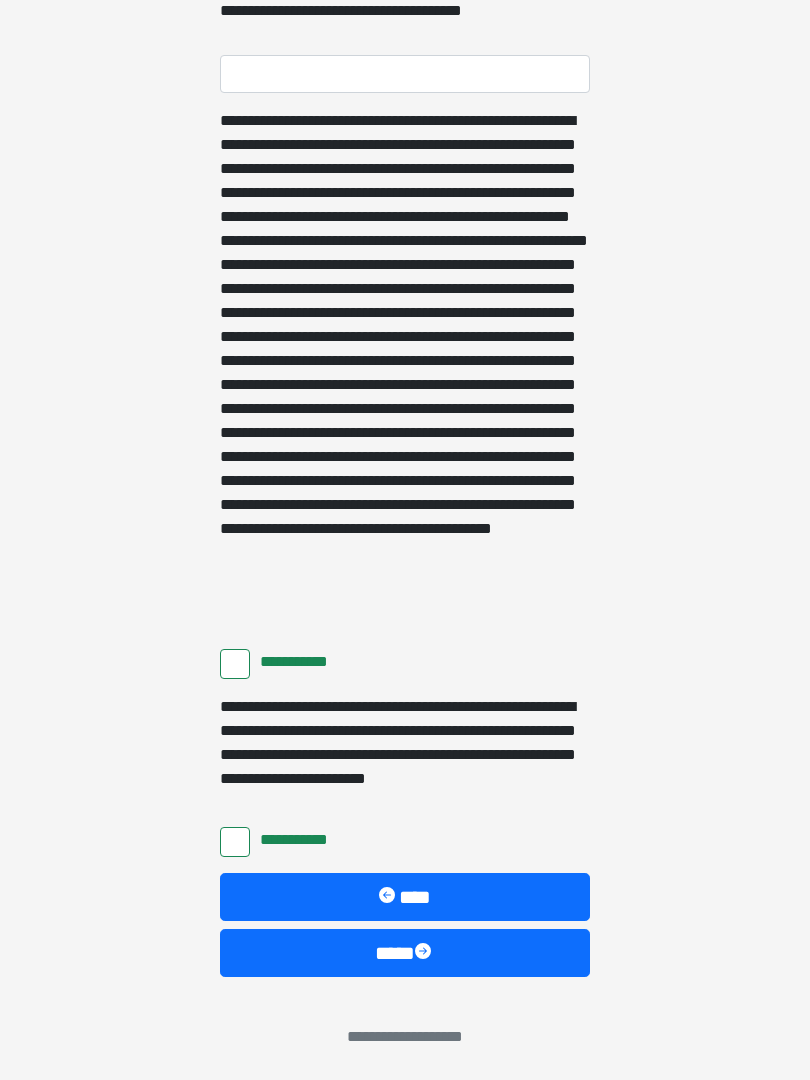 click on "****" at bounding box center [405, 953] 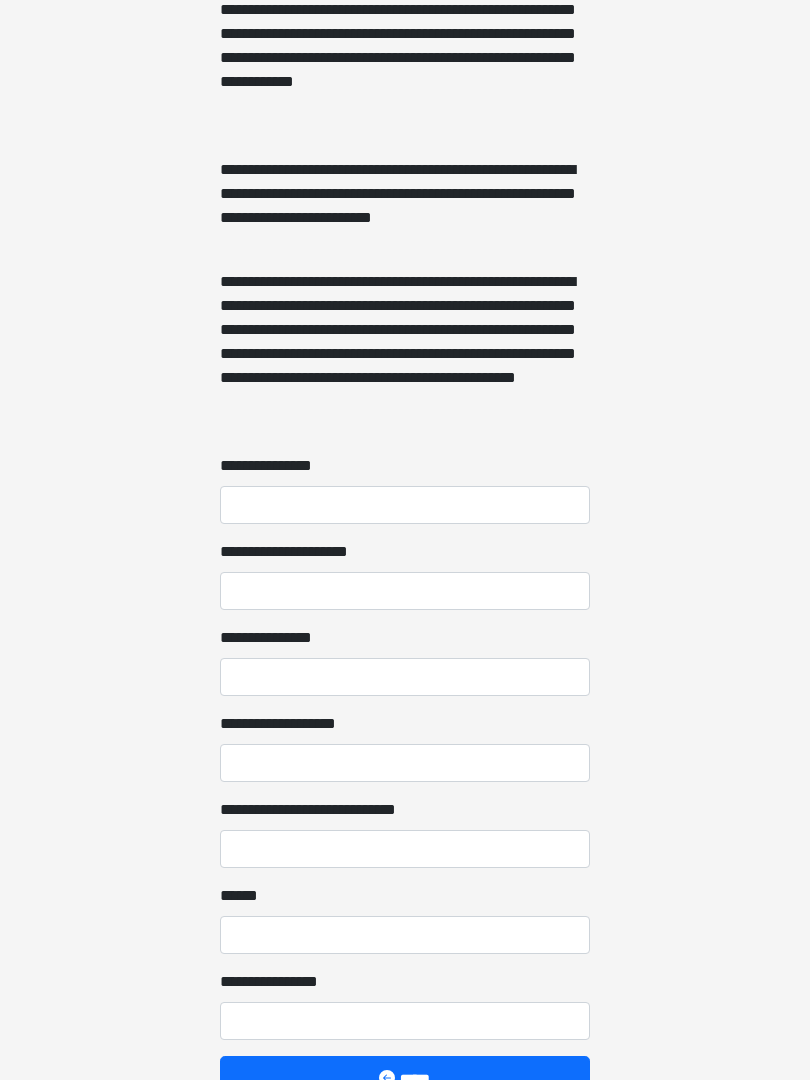 scroll, scrollTop: 1295, scrollLeft: 0, axis: vertical 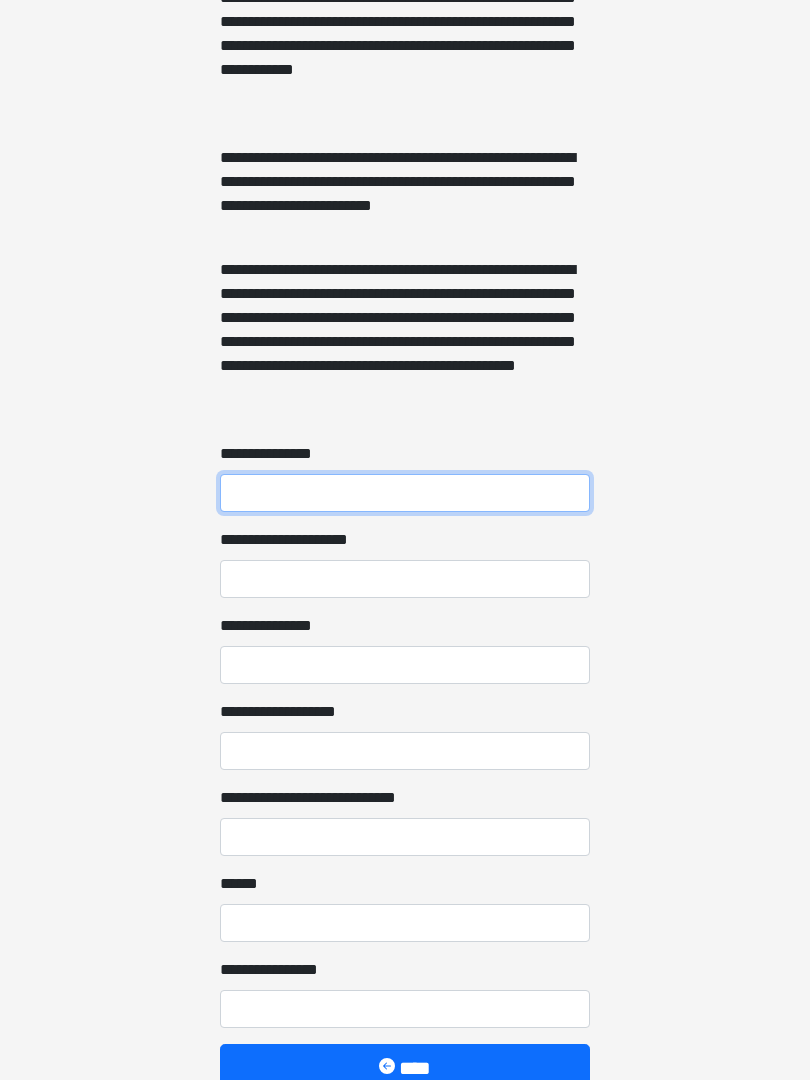click on "**********" at bounding box center (405, 494) 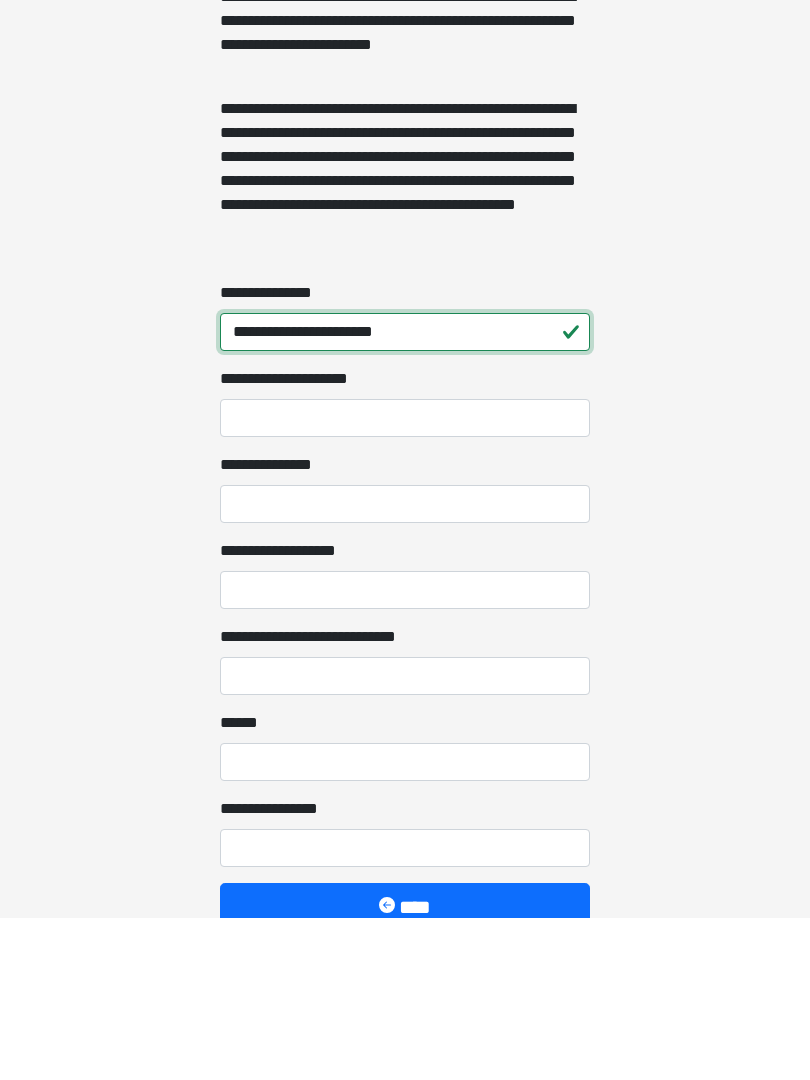 type on "**********" 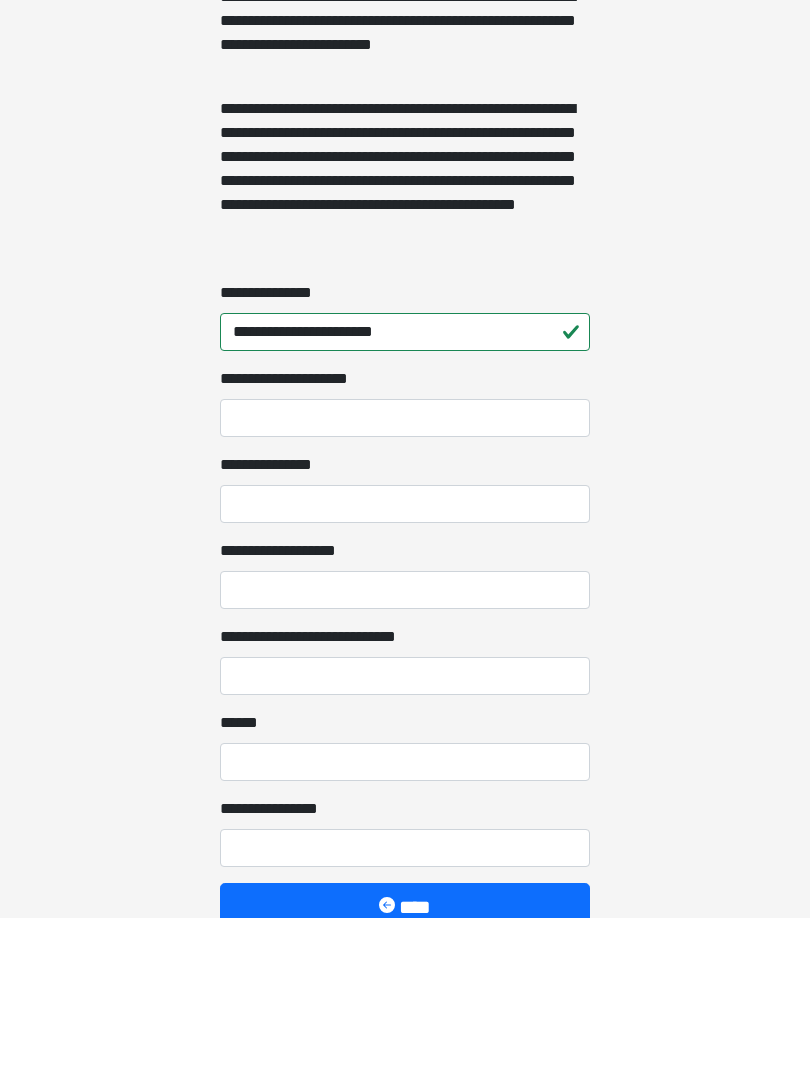click on "**********" at bounding box center (405, 666) 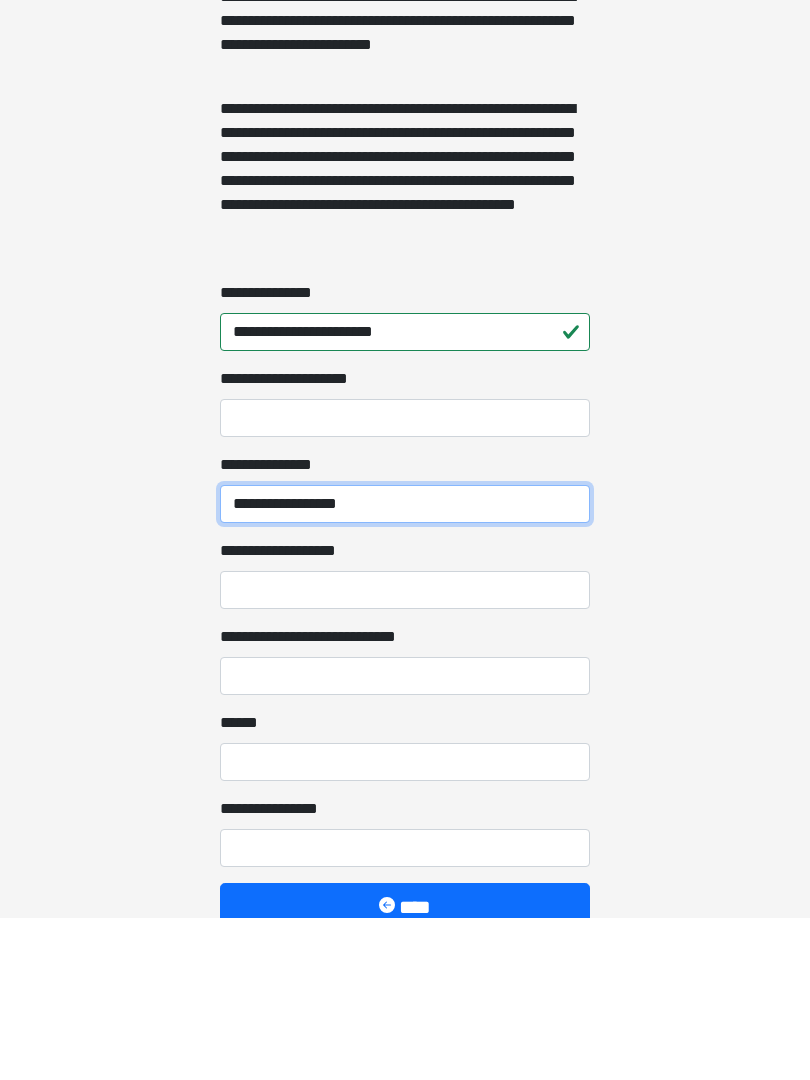 type on "**********" 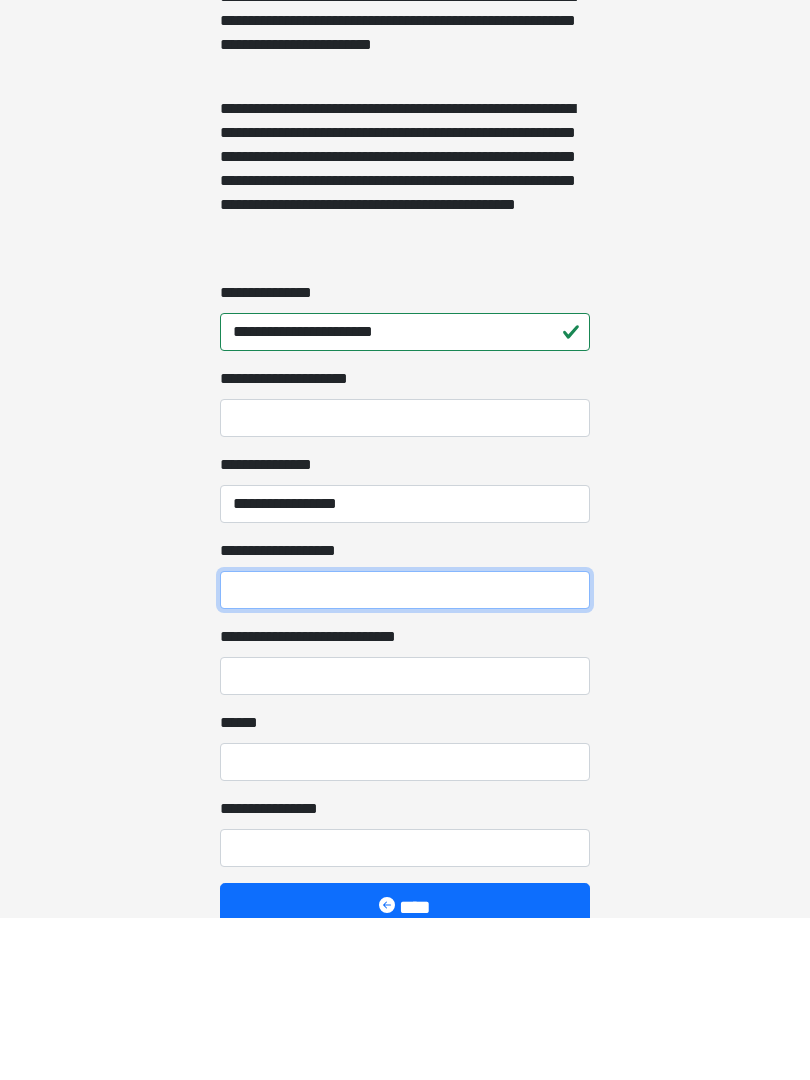 click on "**********" at bounding box center [405, 752] 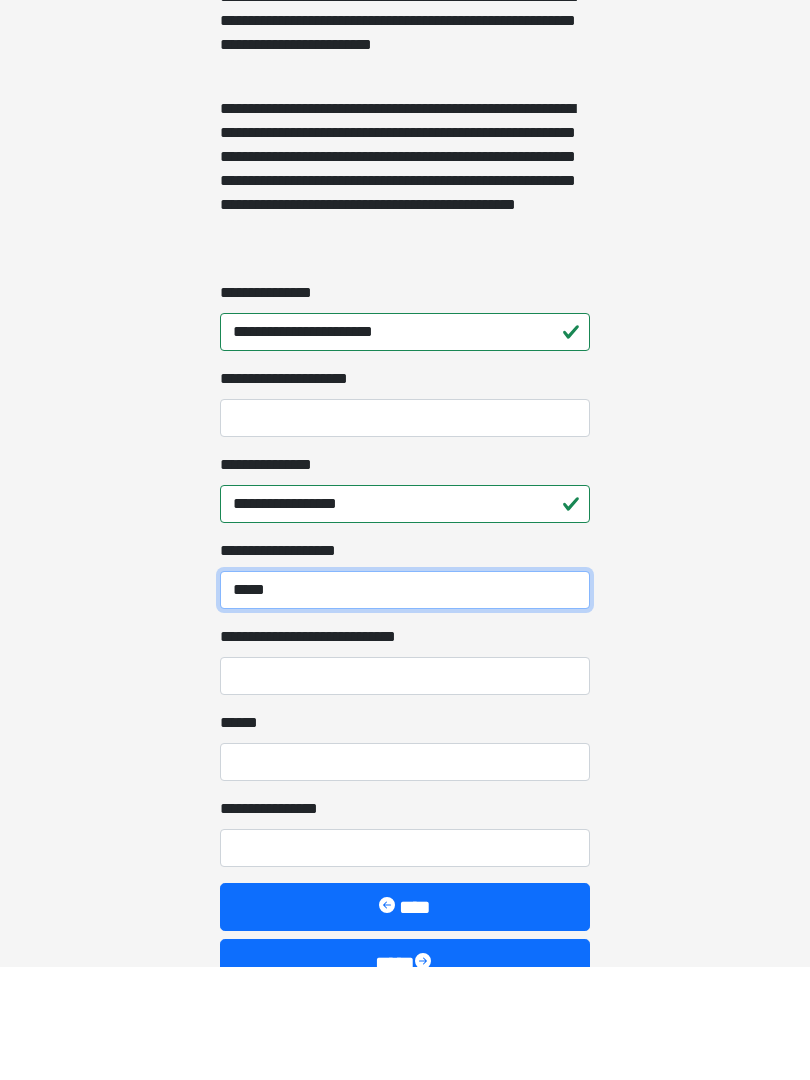 scroll, scrollTop: 1345, scrollLeft: 0, axis: vertical 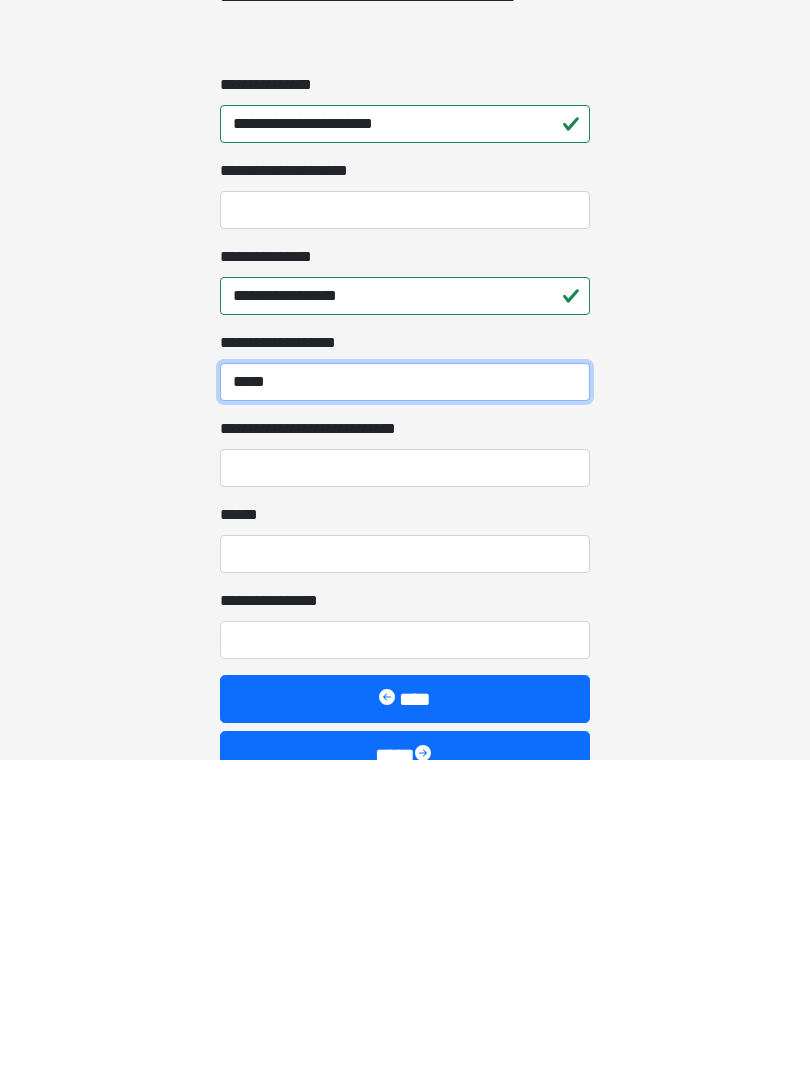 type on "*****" 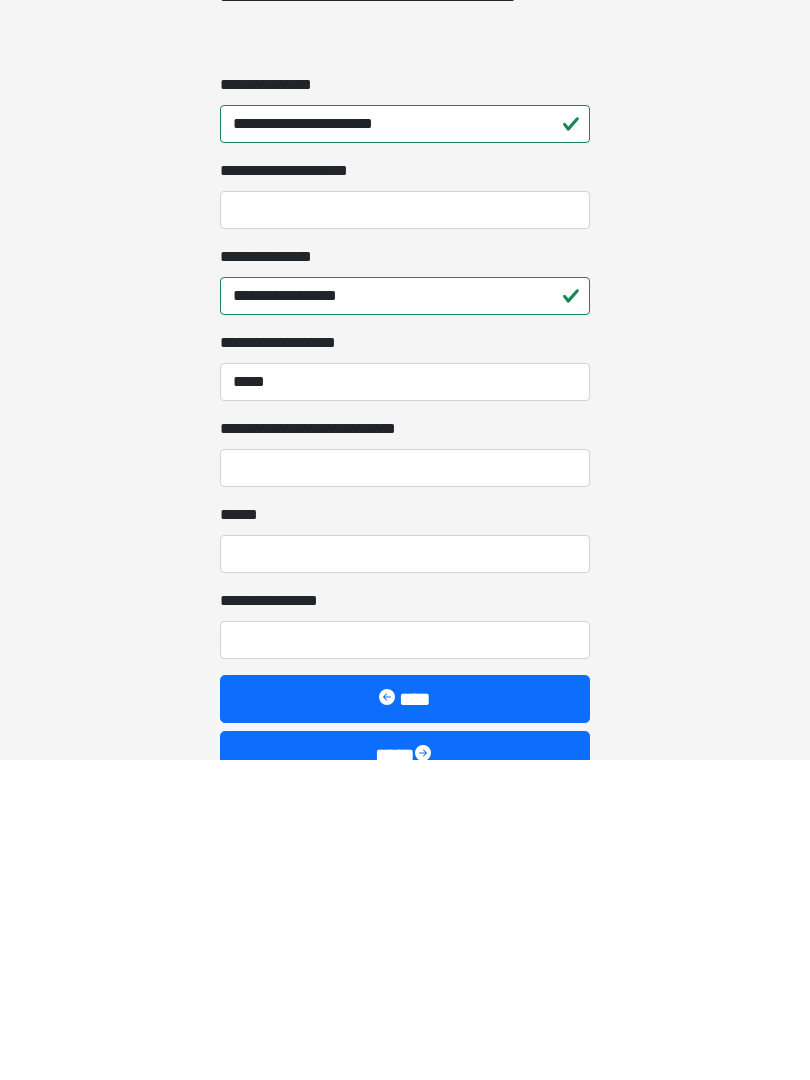 click on "**********" at bounding box center (405, 788) 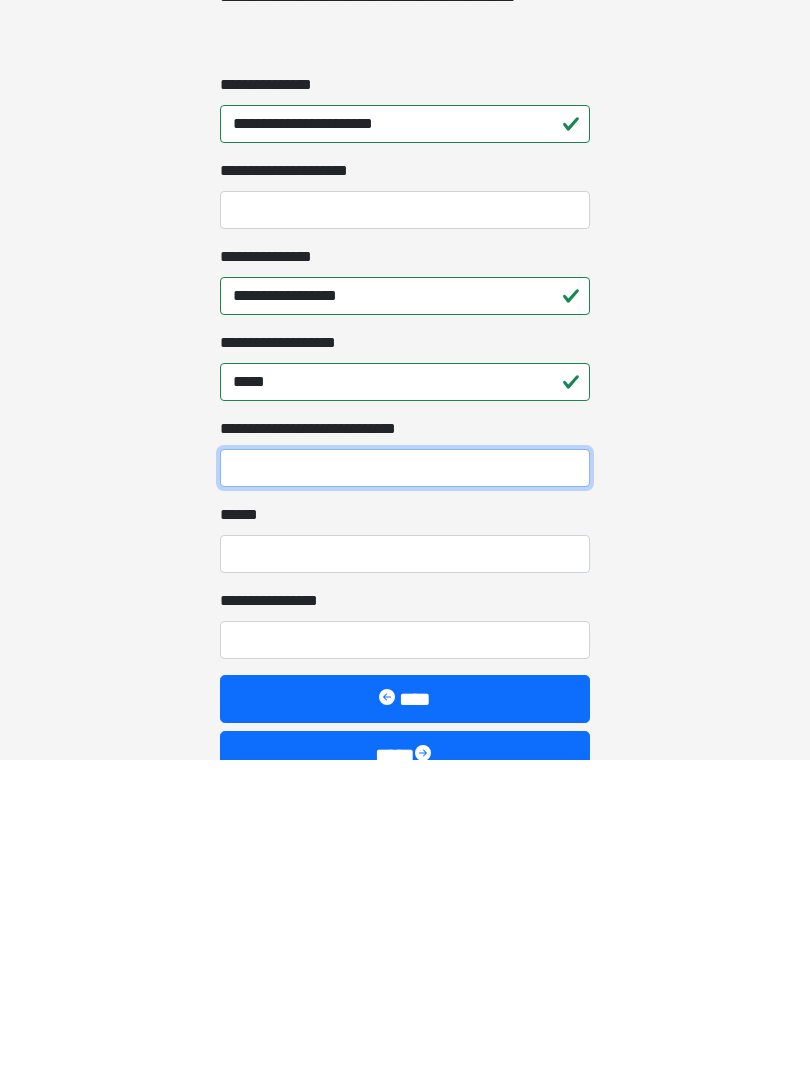 click on "**********" at bounding box center [405, 788] 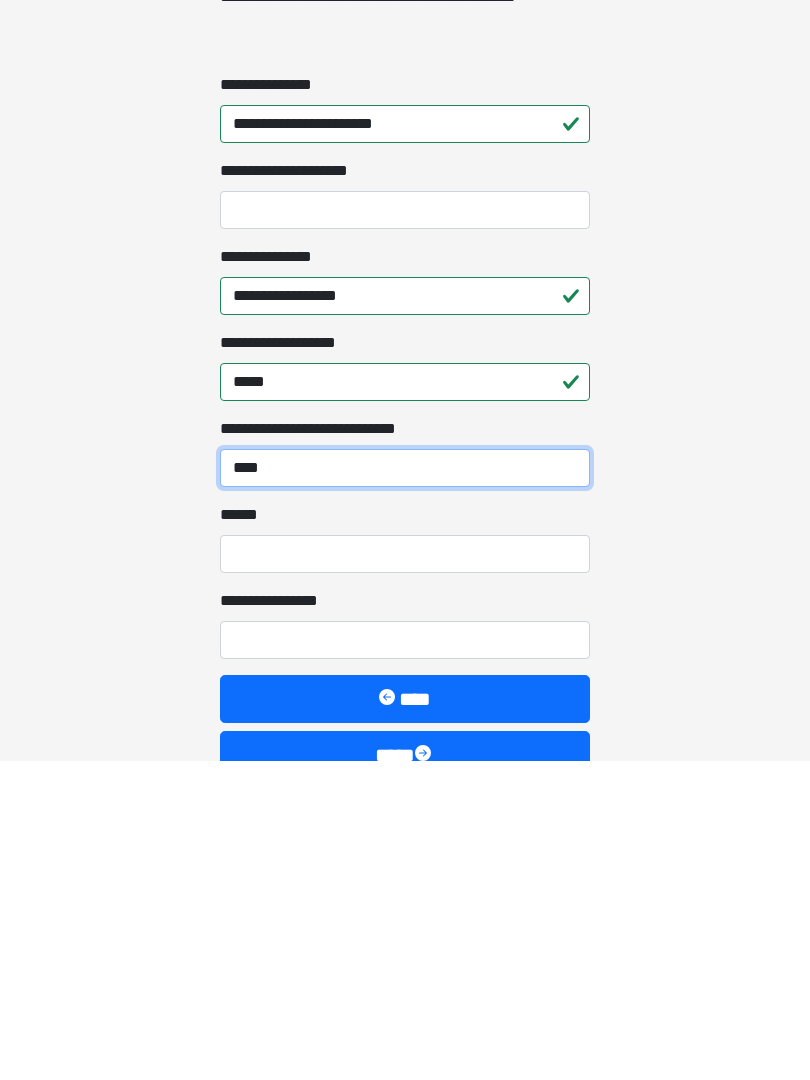 type on "****" 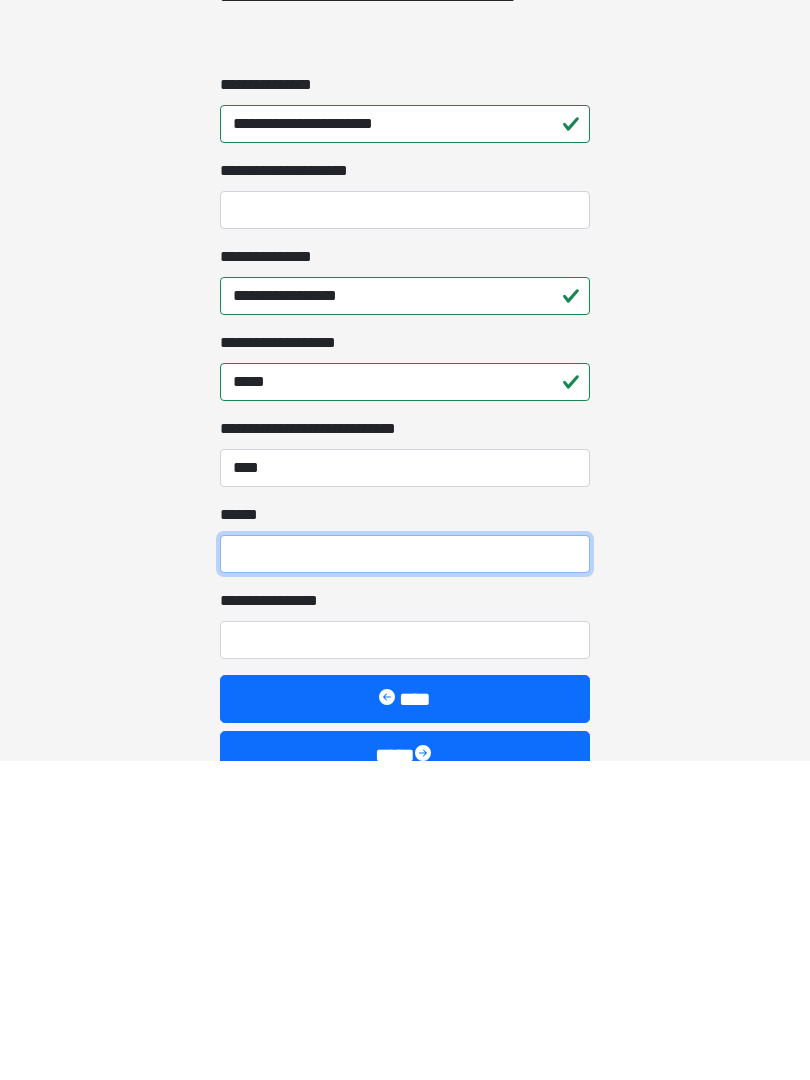 click on "**** *" at bounding box center [405, 874] 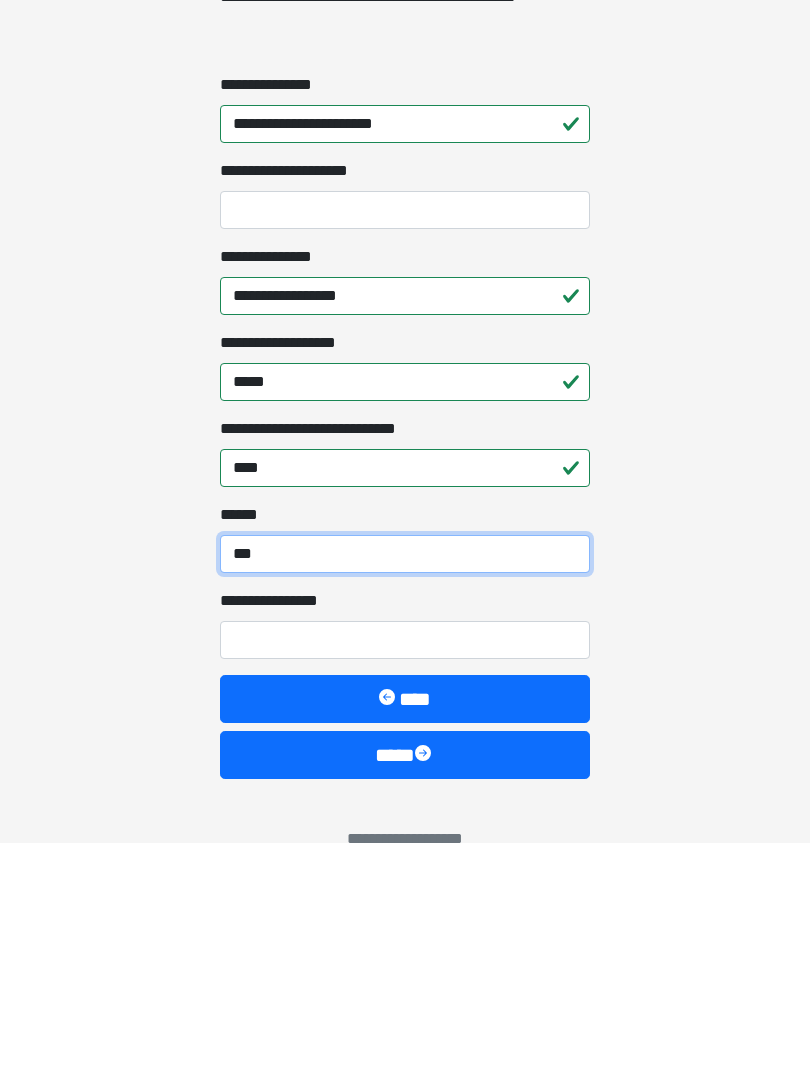 scroll, scrollTop: 1467, scrollLeft: 0, axis: vertical 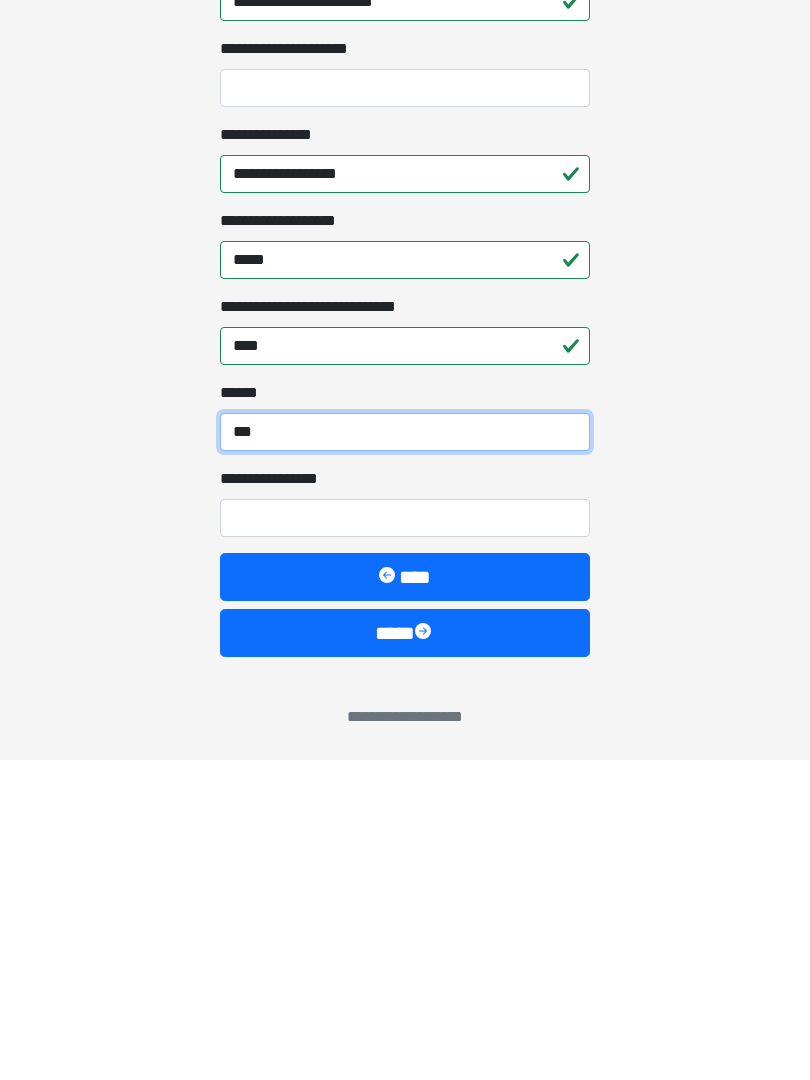 type on "***" 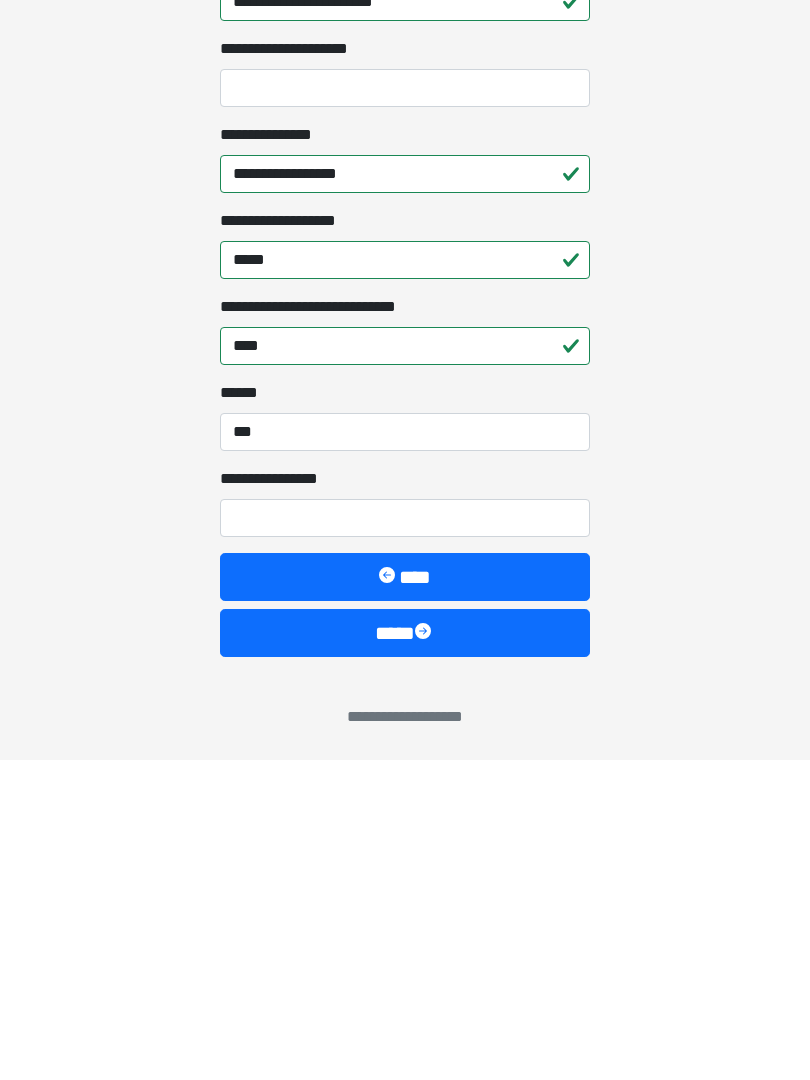 click on "**********" at bounding box center (405, 838) 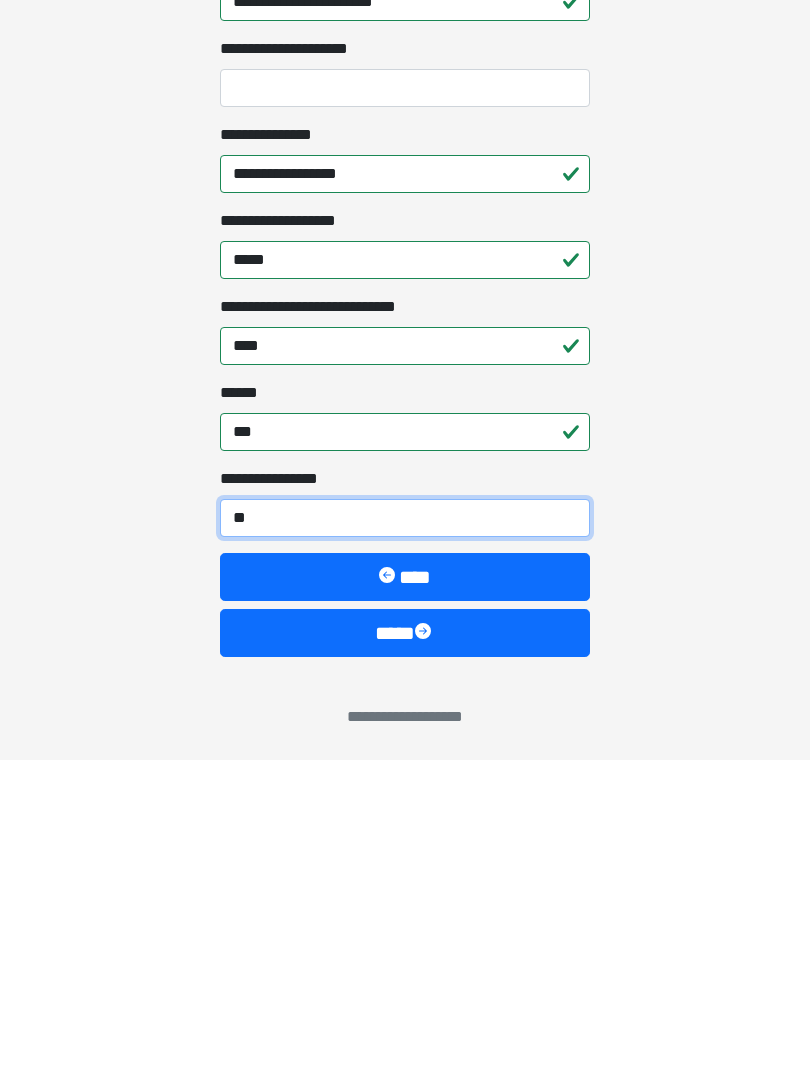 type on "*" 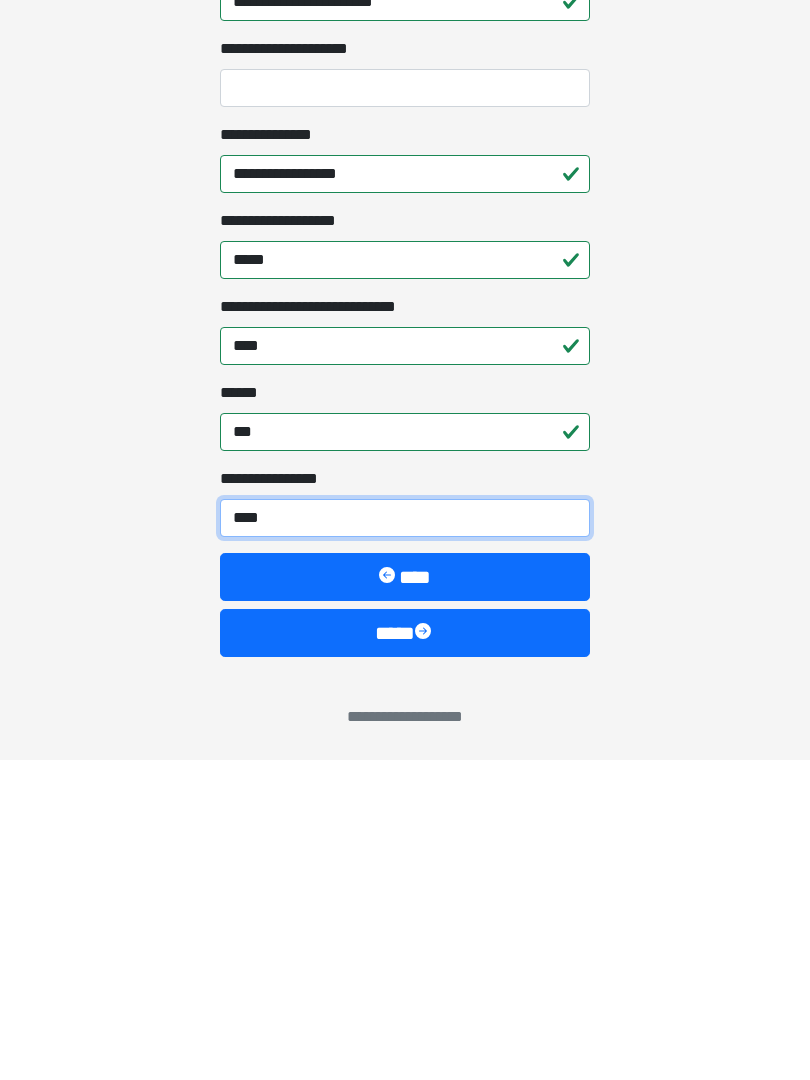 type on "*****" 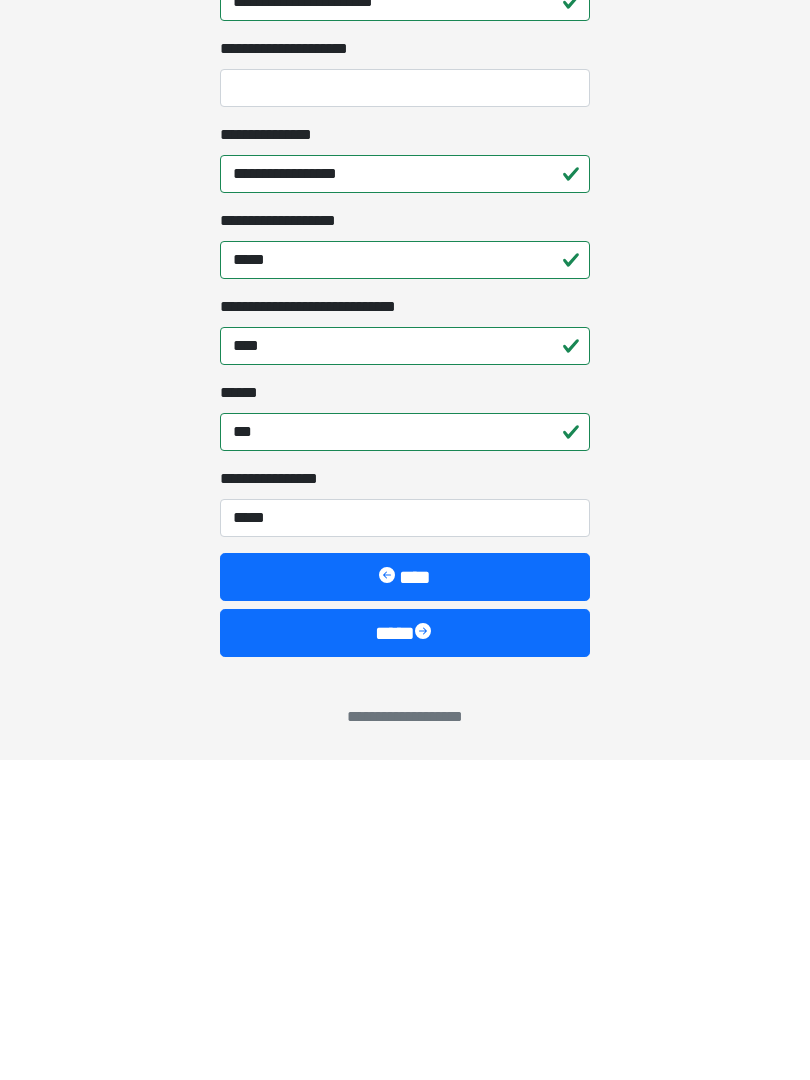 click on "****" at bounding box center (405, 953) 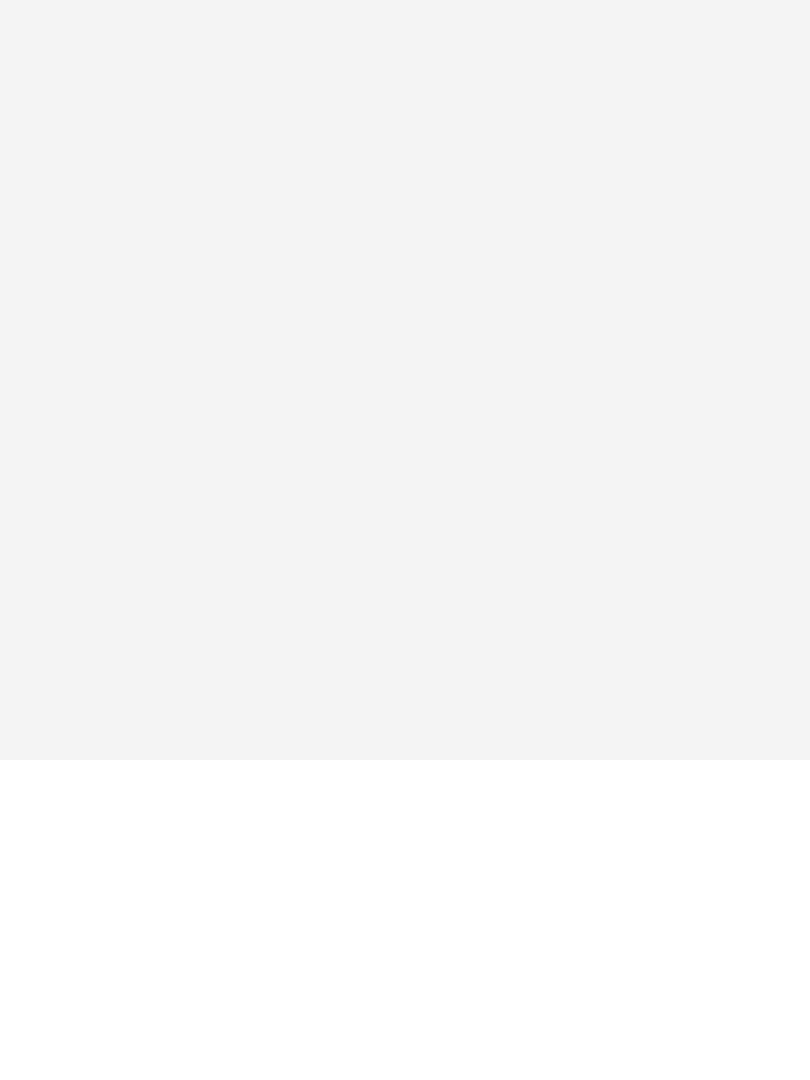 scroll, scrollTop: 0, scrollLeft: 0, axis: both 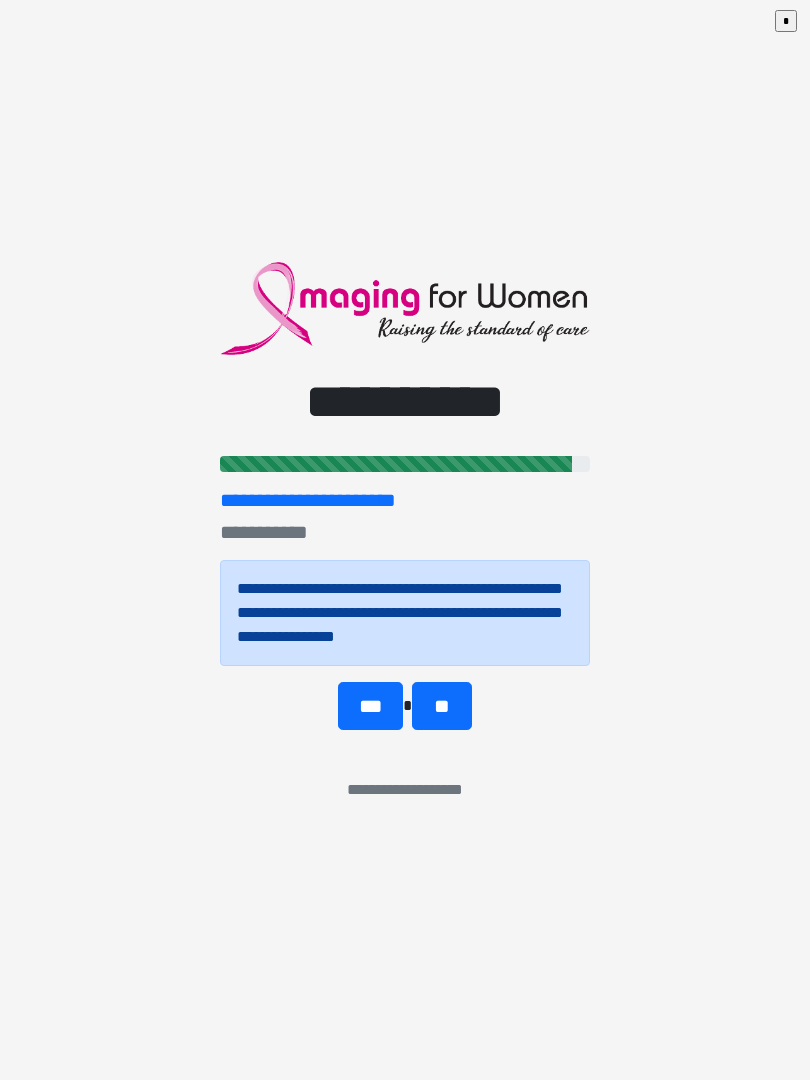 click on "***" at bounding box center (370, 706) 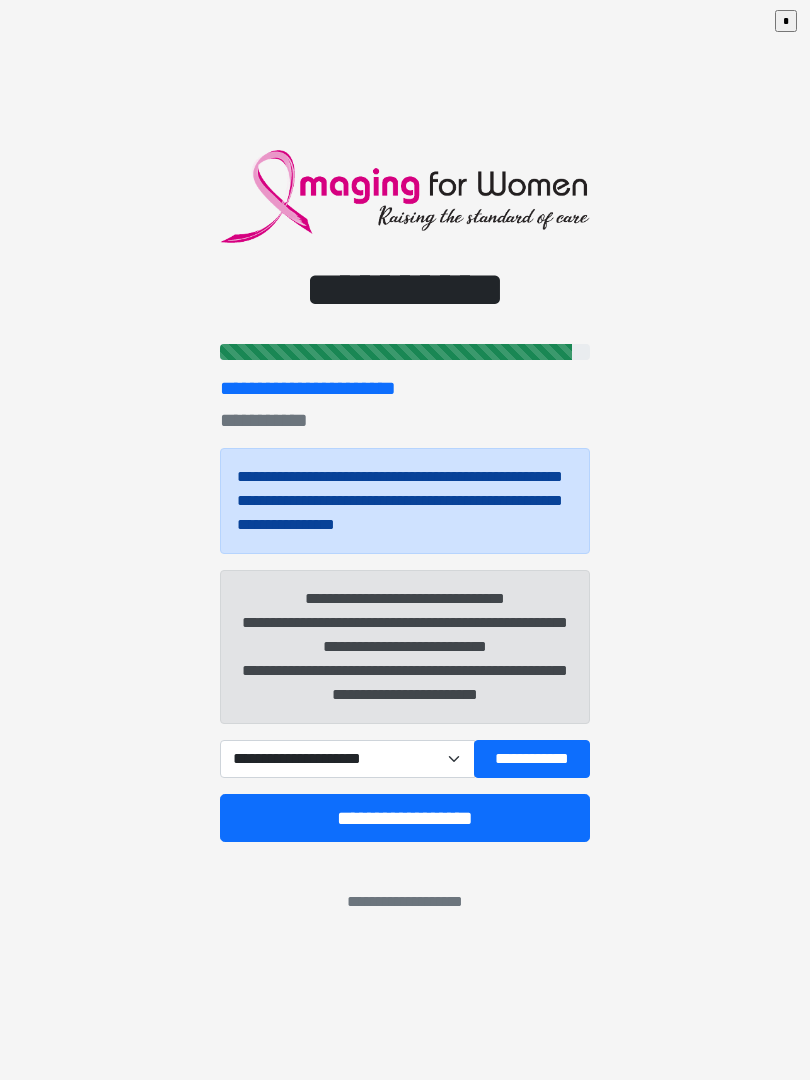 click on "**********" at bounding box center [347, 759] 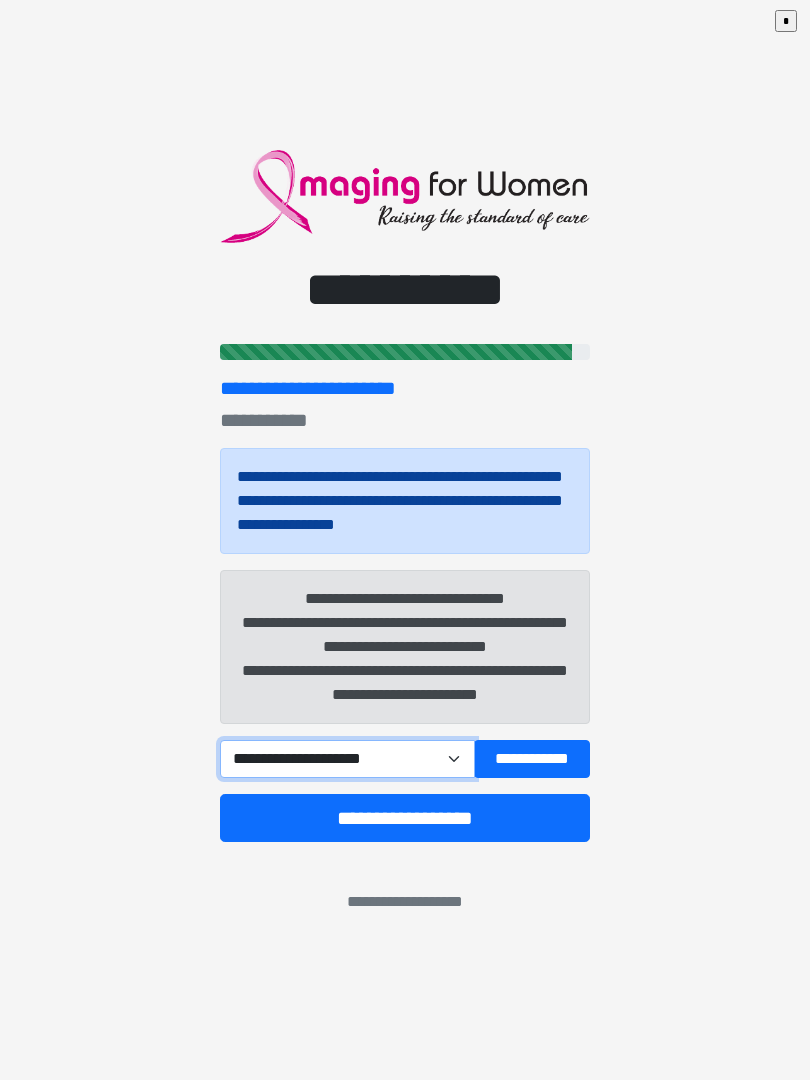 select on "***" 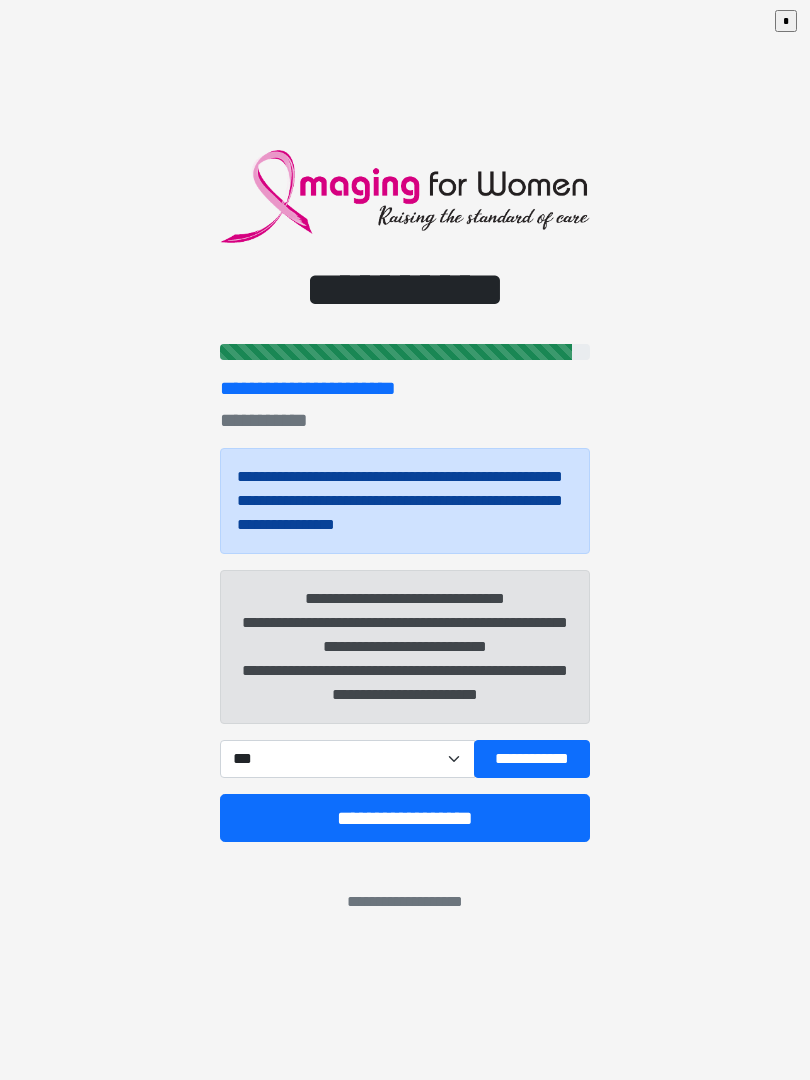 click on "**********" at bounding box center [405, 818] 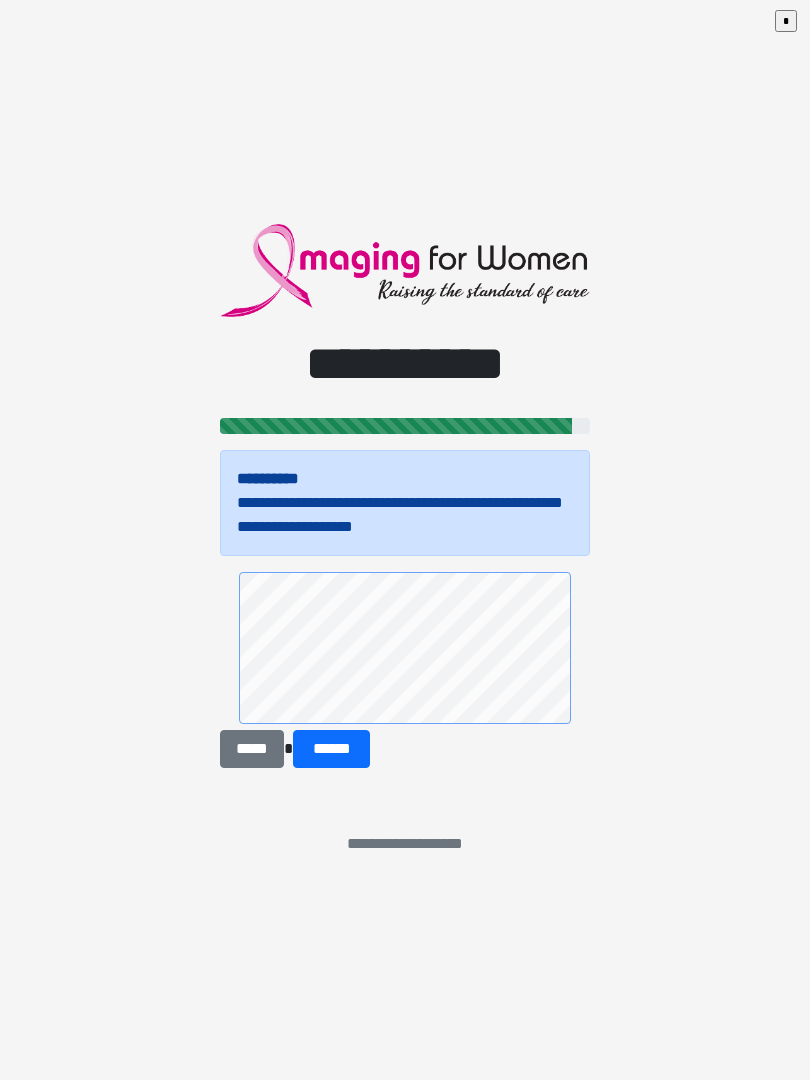 click on "******" at bounding box center (331, 749) 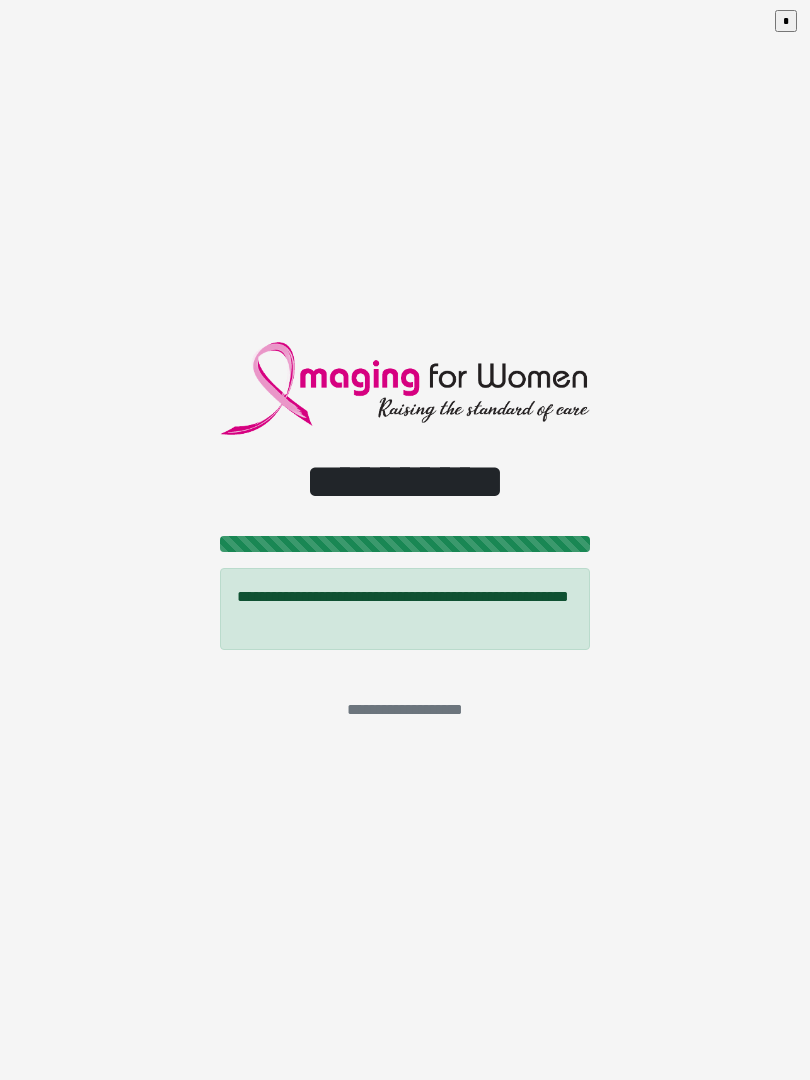 click on "*" at bounding box center (786, 21) 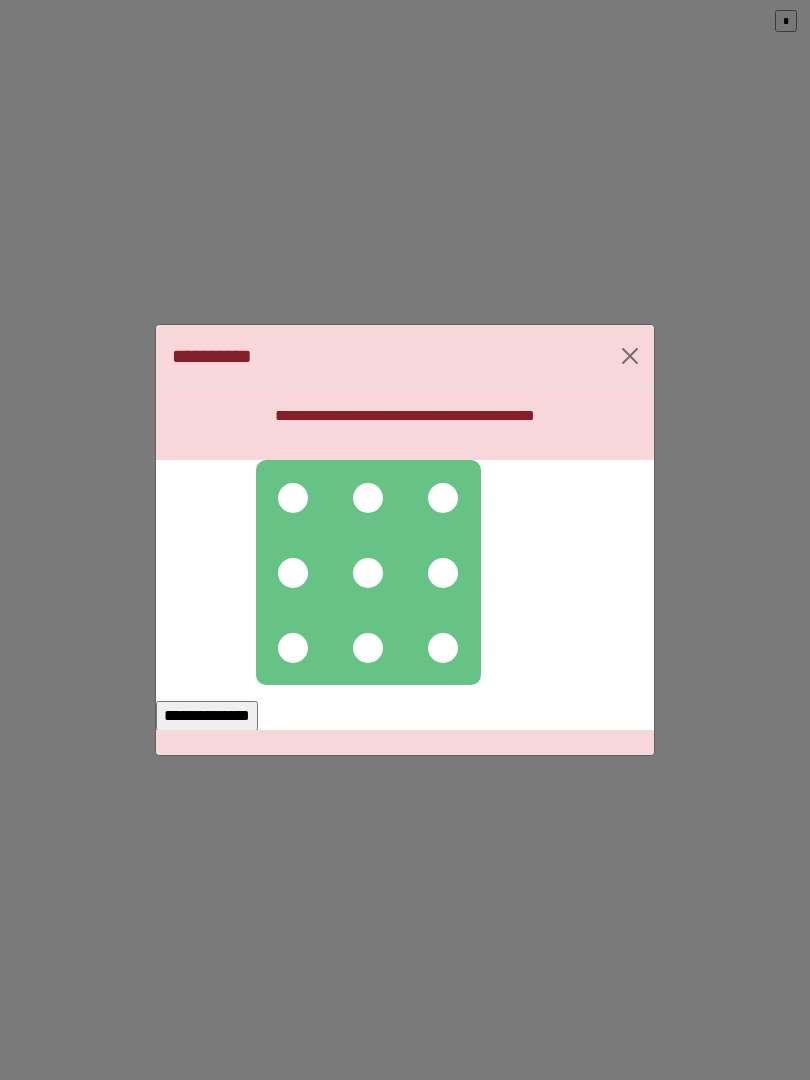 click at bounding box center (368, 572) 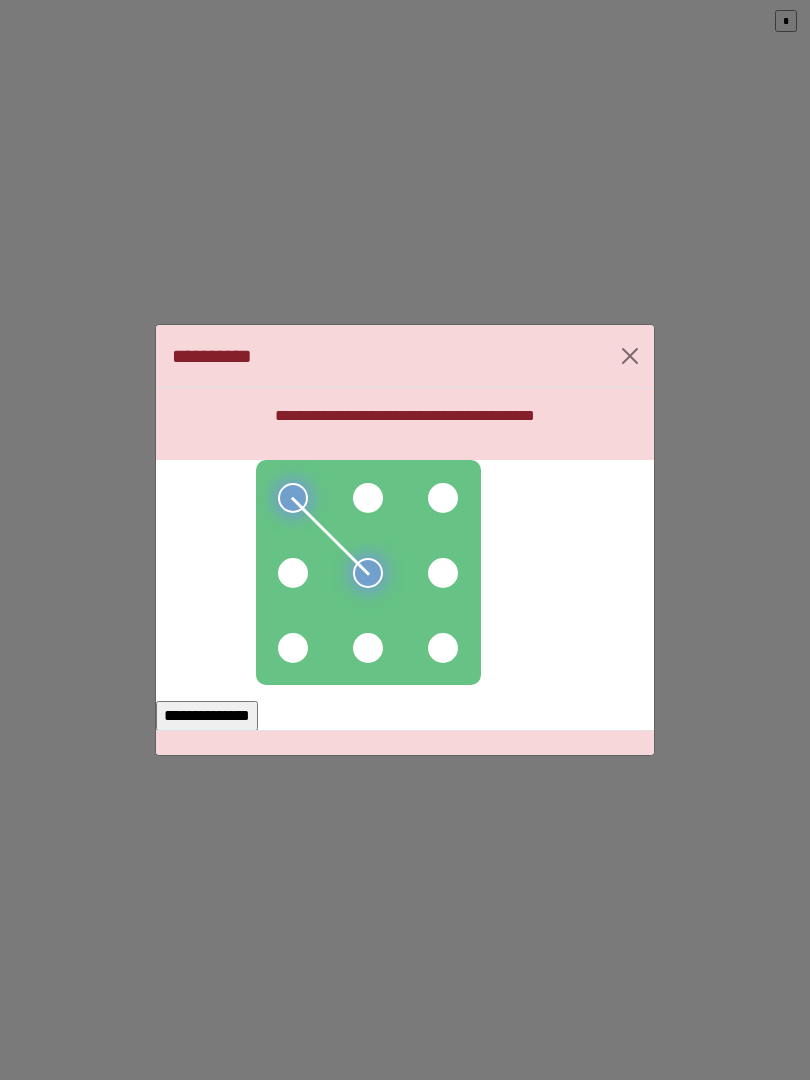 click at bounding box center (368, 572) 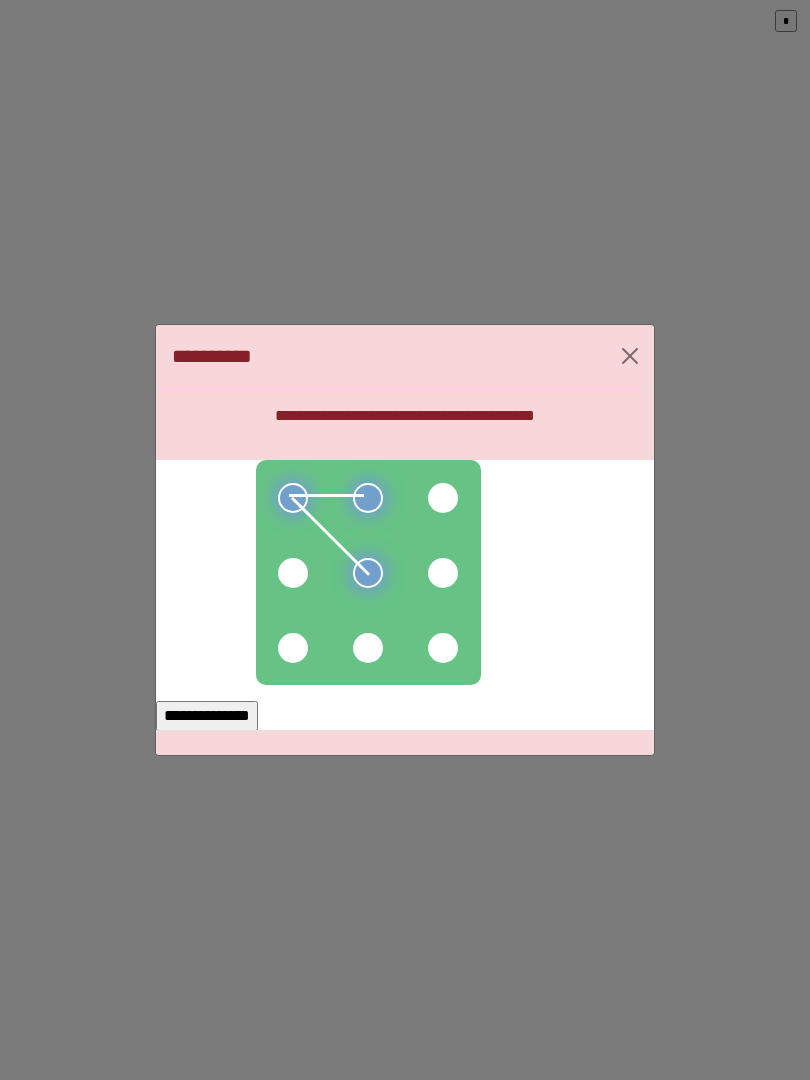 click at bounding box center (293, 573) 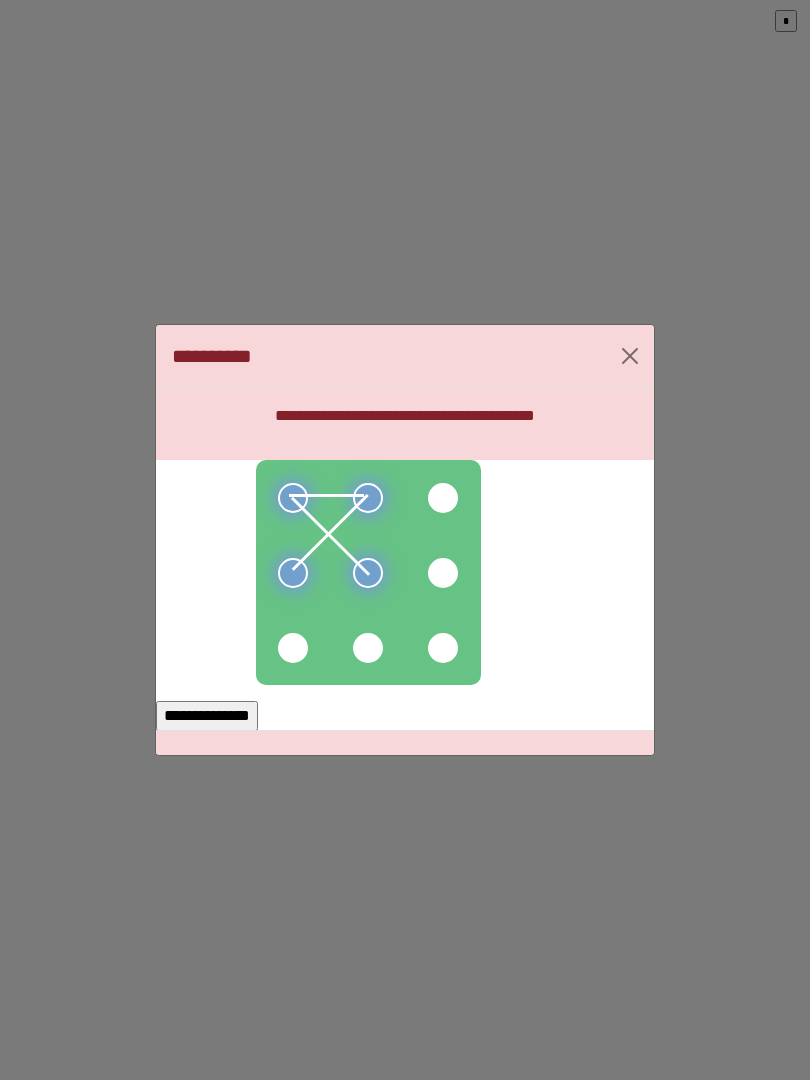 click at bounding box center [293, 648] 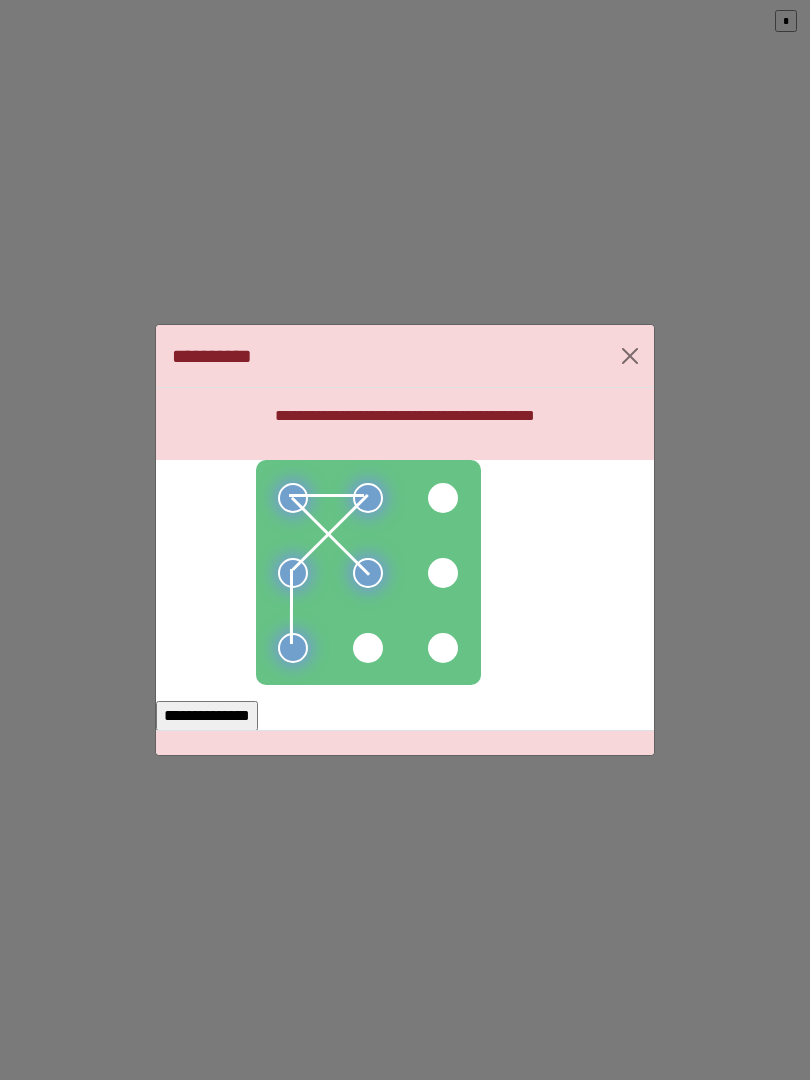 click on "**********" at bounding box center [207, 716] 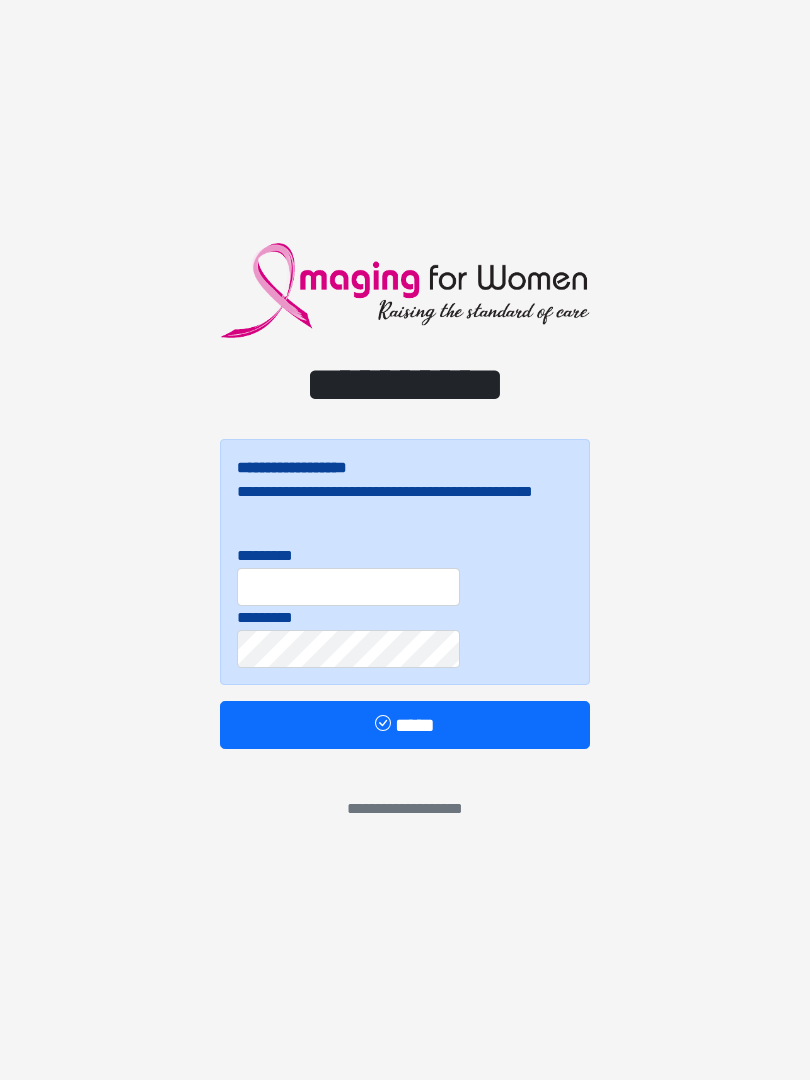 scroll, scrollTop: 0, scrollLeft: 0, axis: both 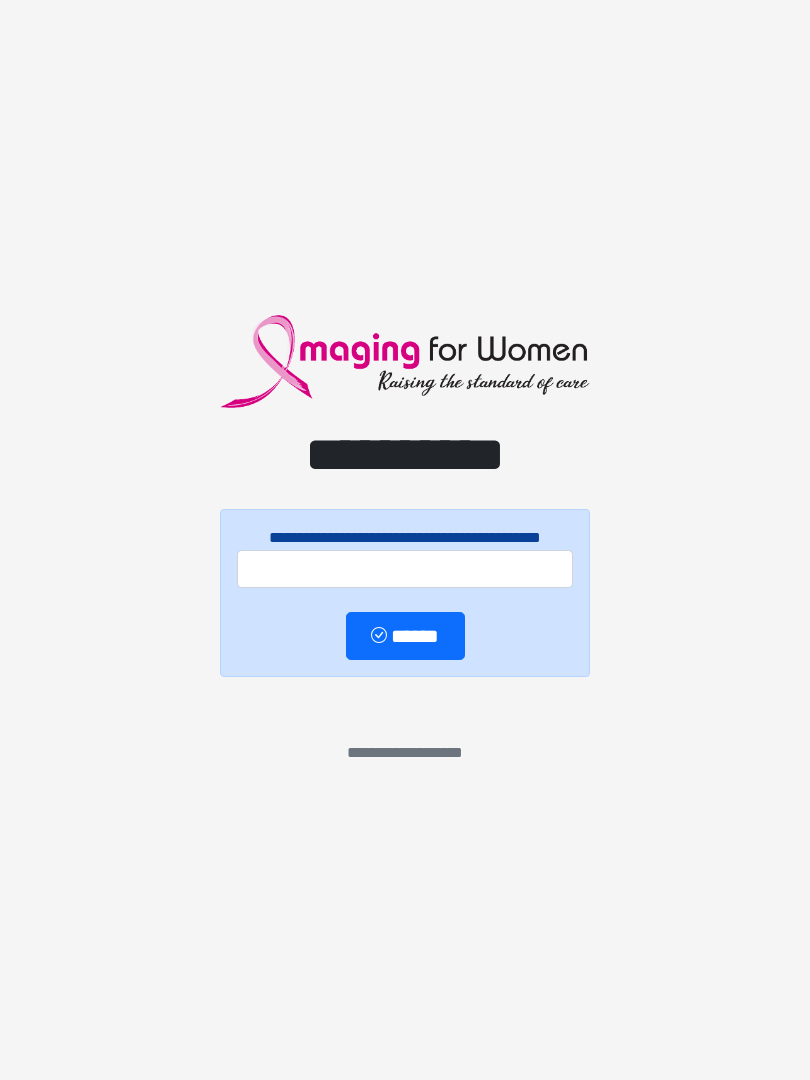 click on "**********" at bounding box center (405, 540) 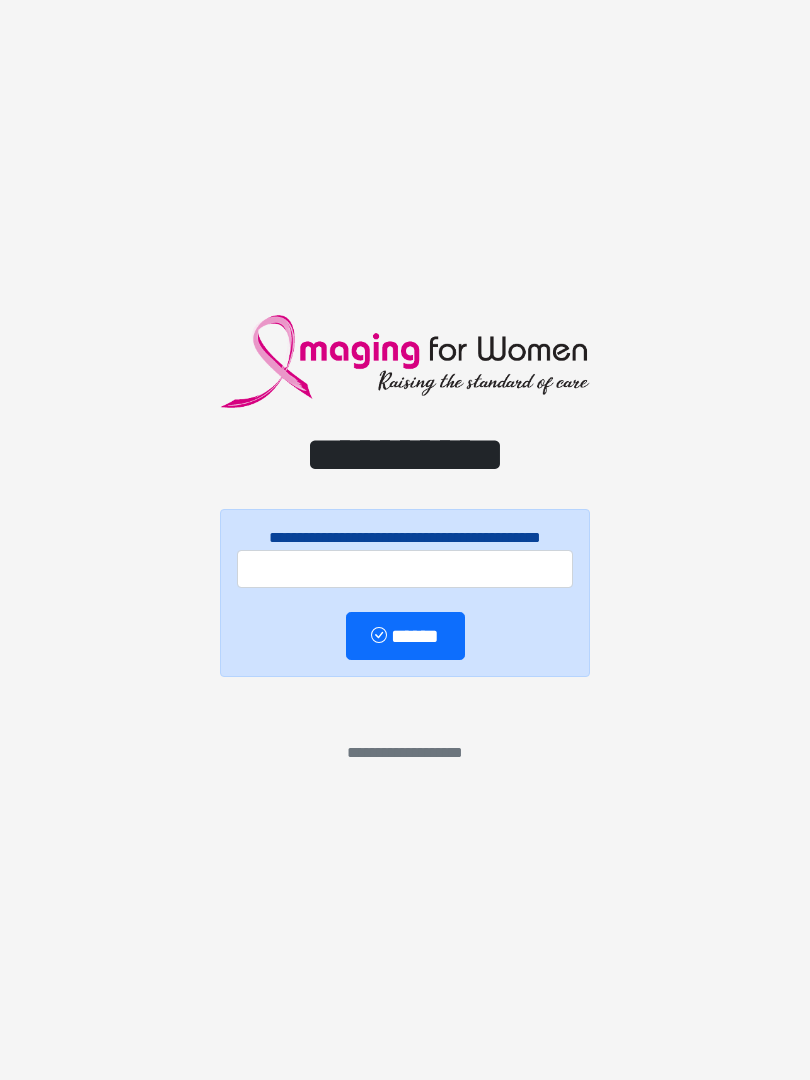 click on "**********" at bounding box center [405, 593] 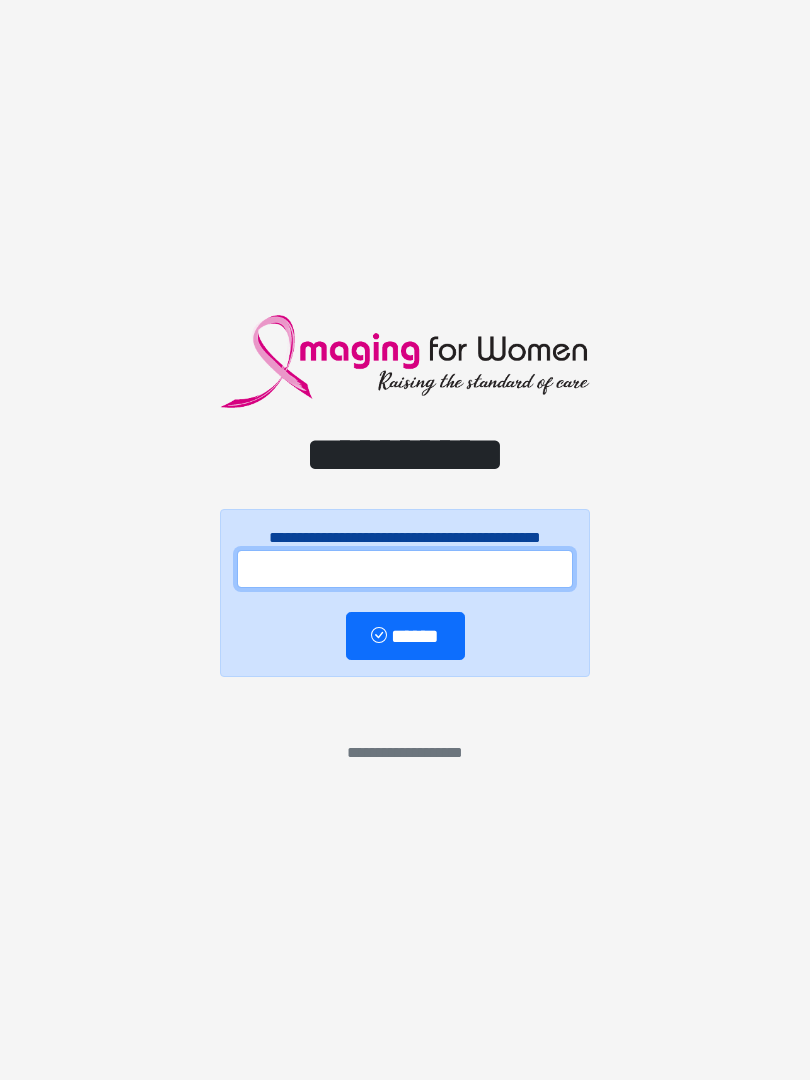 click at bounding box center (405, 569) 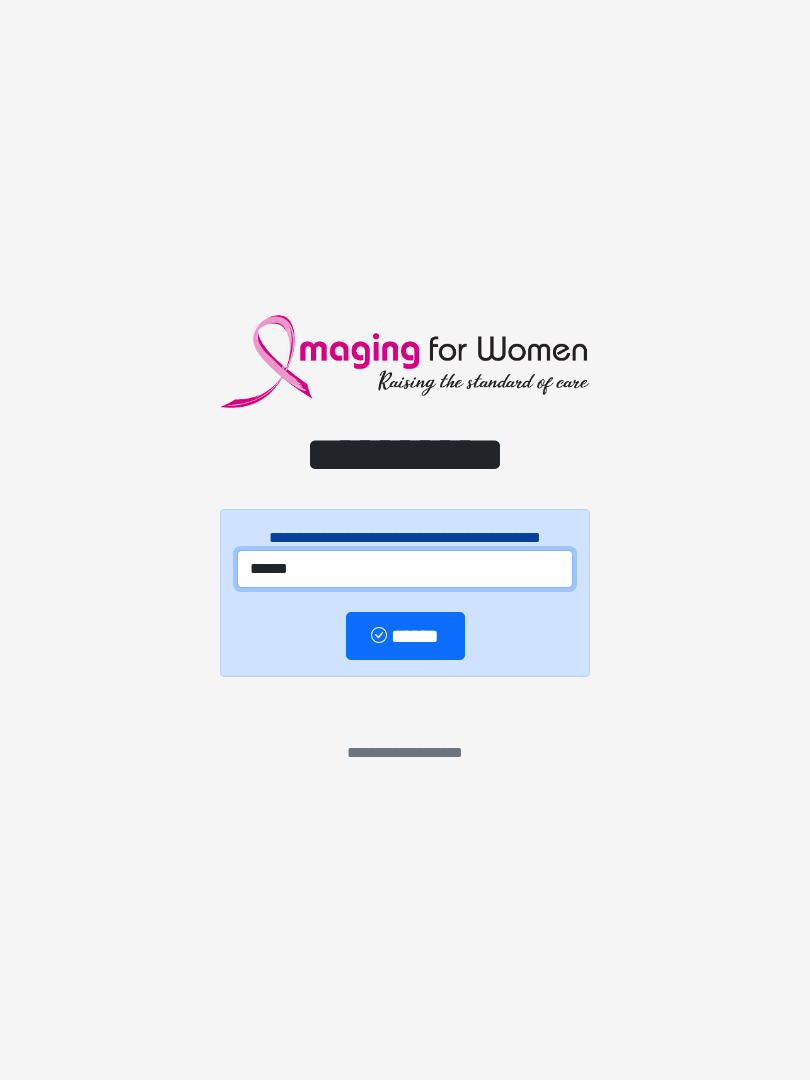 type on "******" 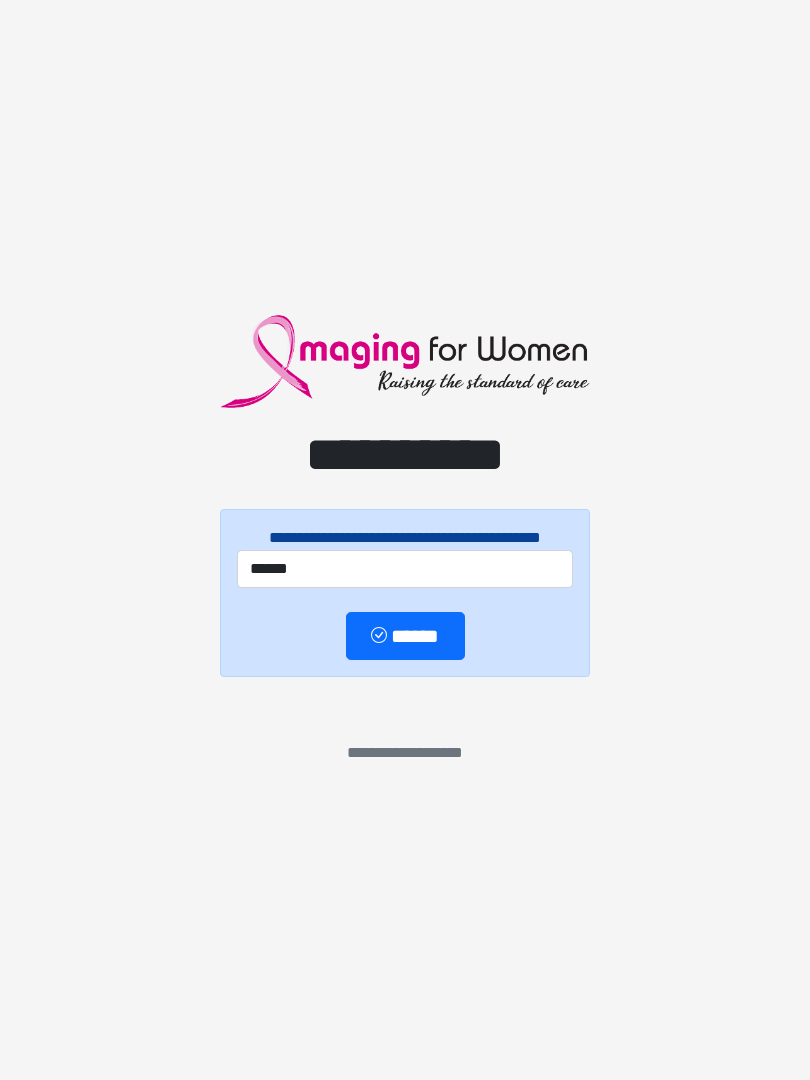 click on "******" at bounding box center [405, 636] 